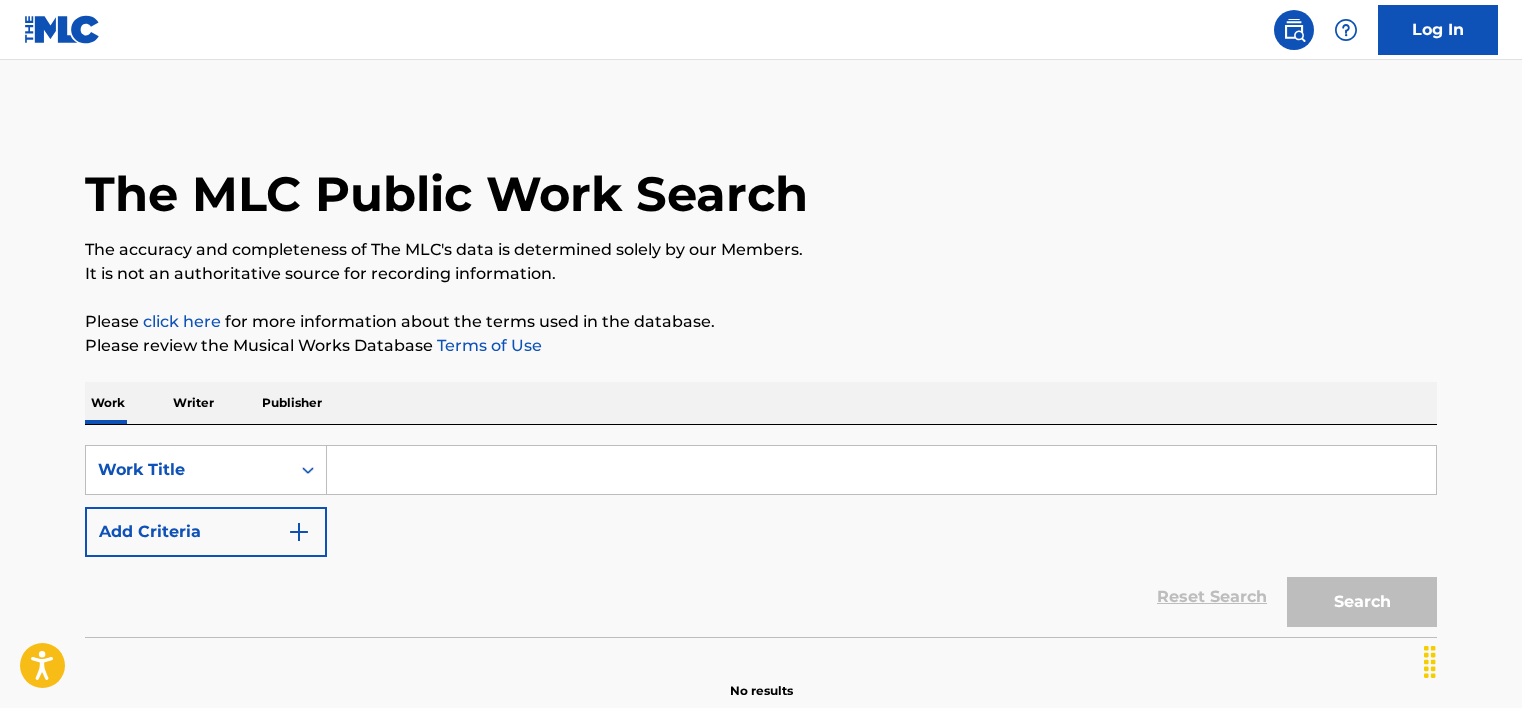 scroll, scrollTop: 0, scrollLeft: 0, axis: both 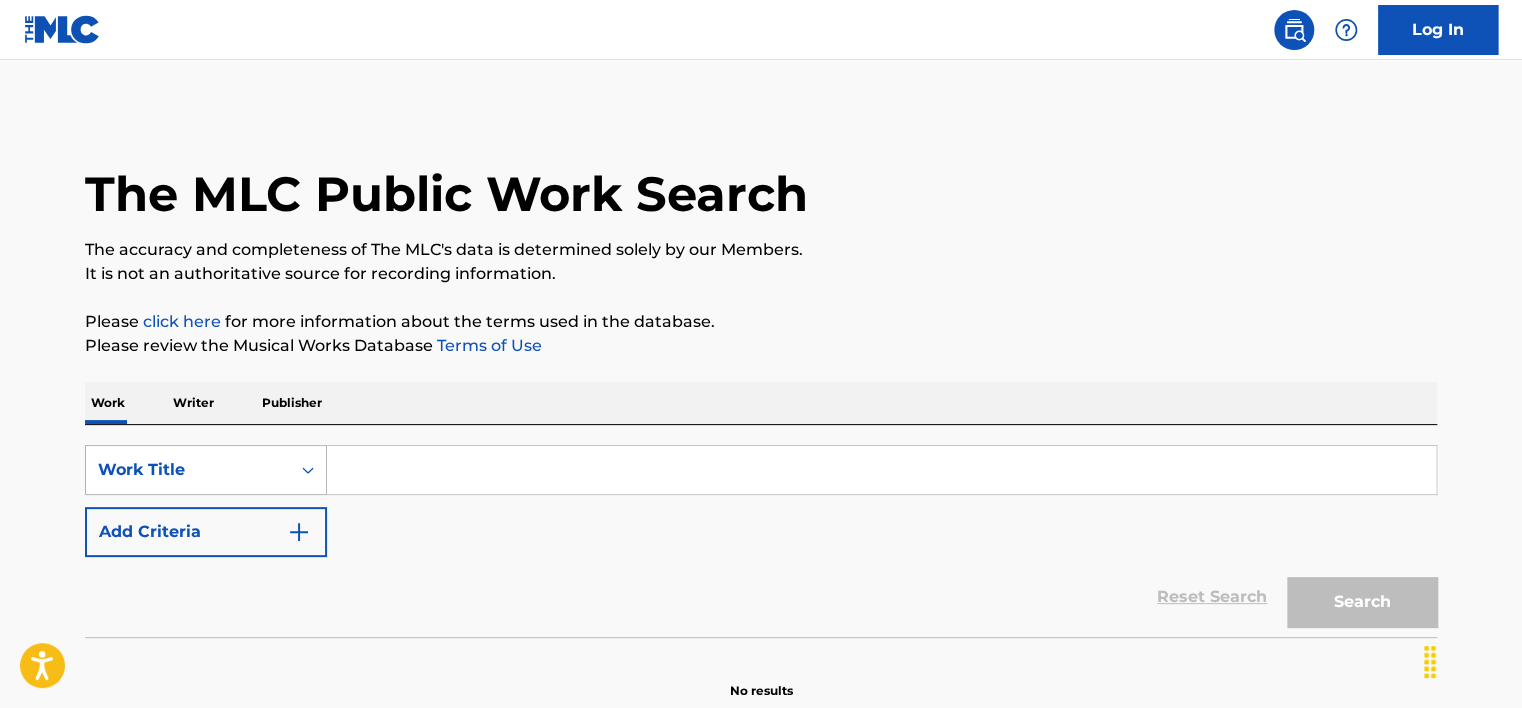 click on "Work Title" at bounding box center [206, 470] 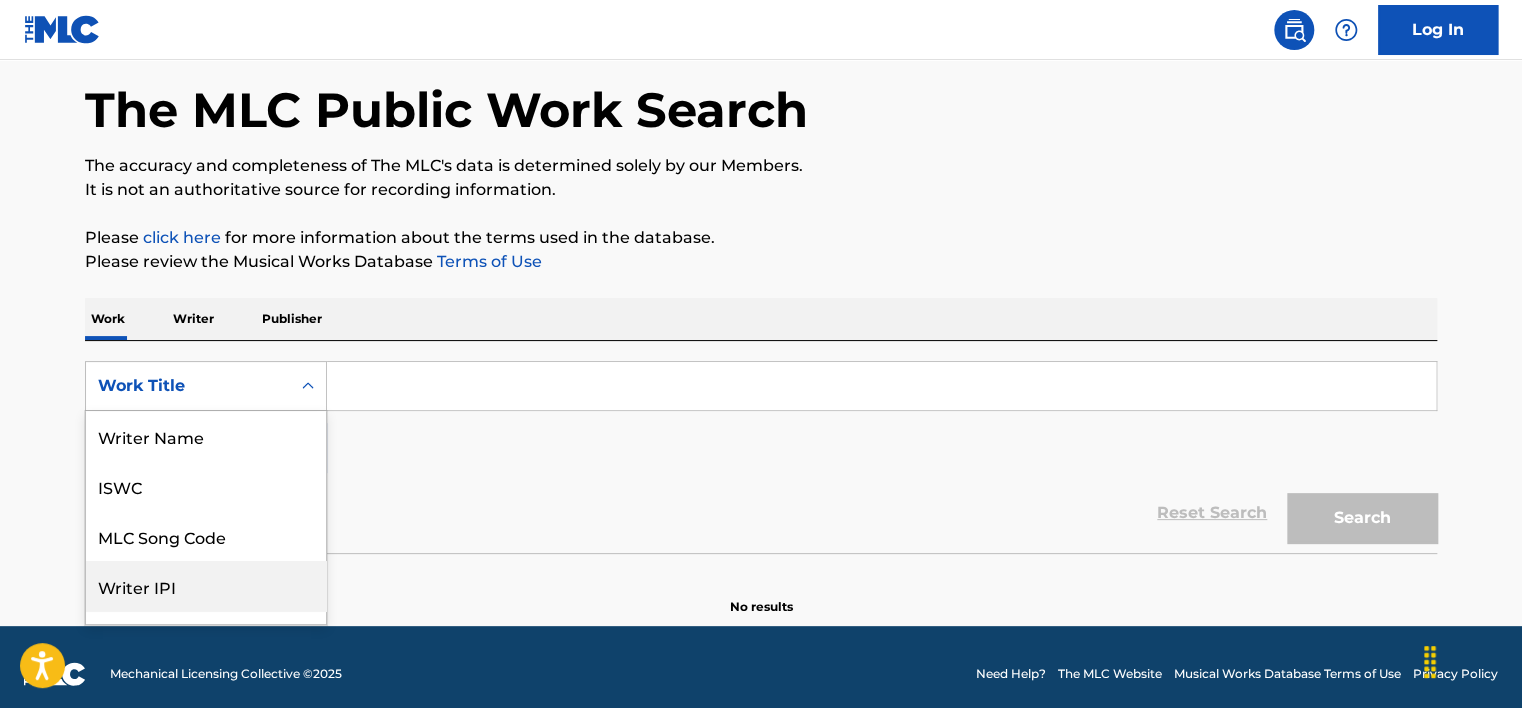 scroll, scrollTop: 88, scrollLeft: 0, axis: vertical 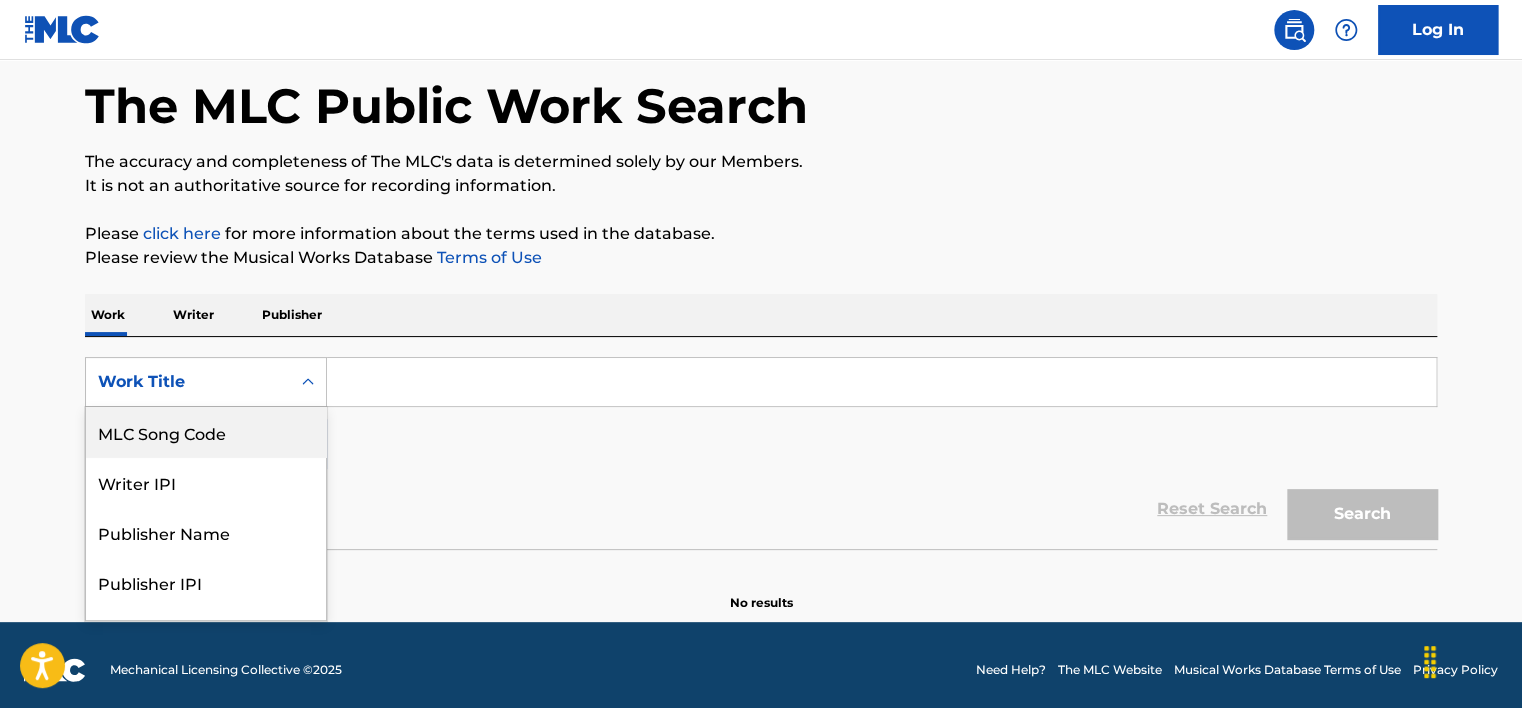 click on "MLC Song Code" at bounding box center (206, 432) 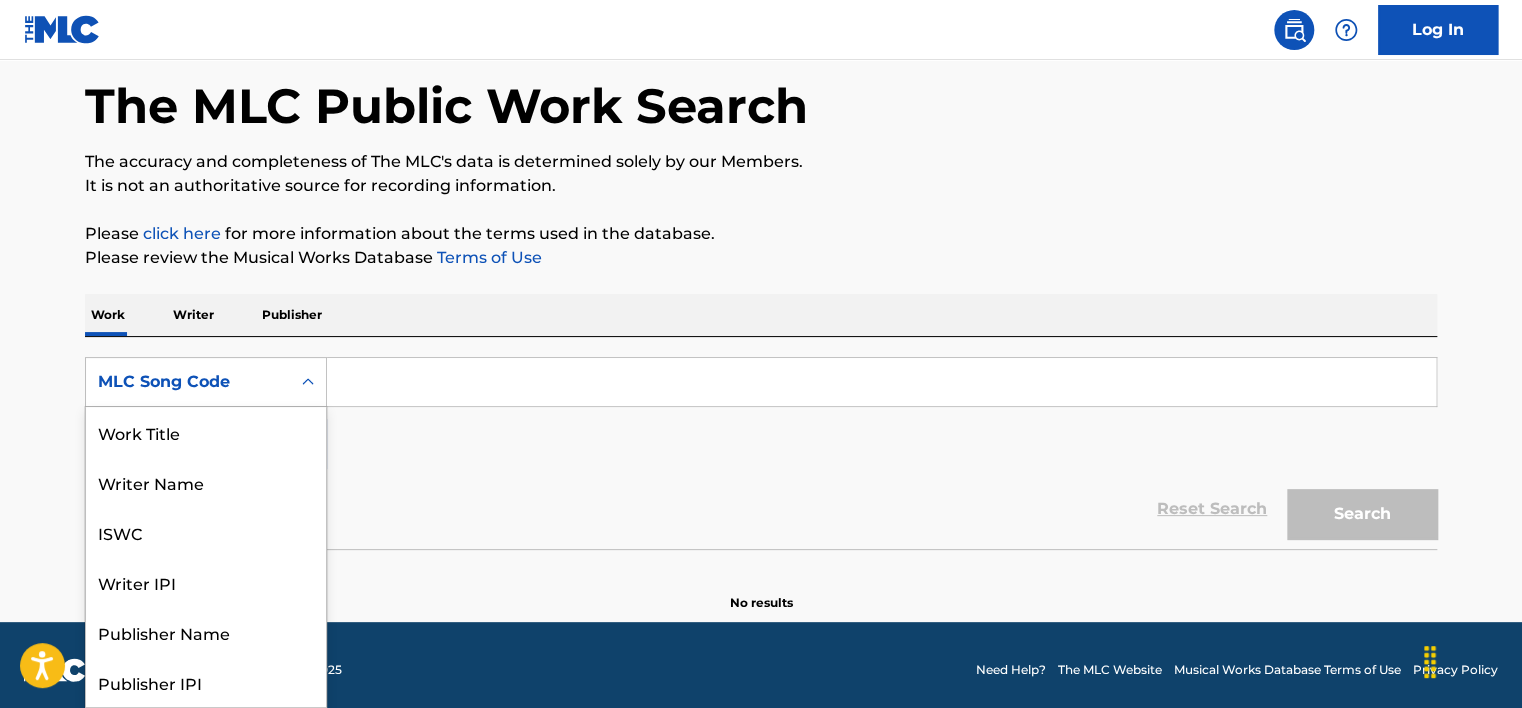 scroll, scrollTop: 100, scrollLeft: 0, axis: vertical 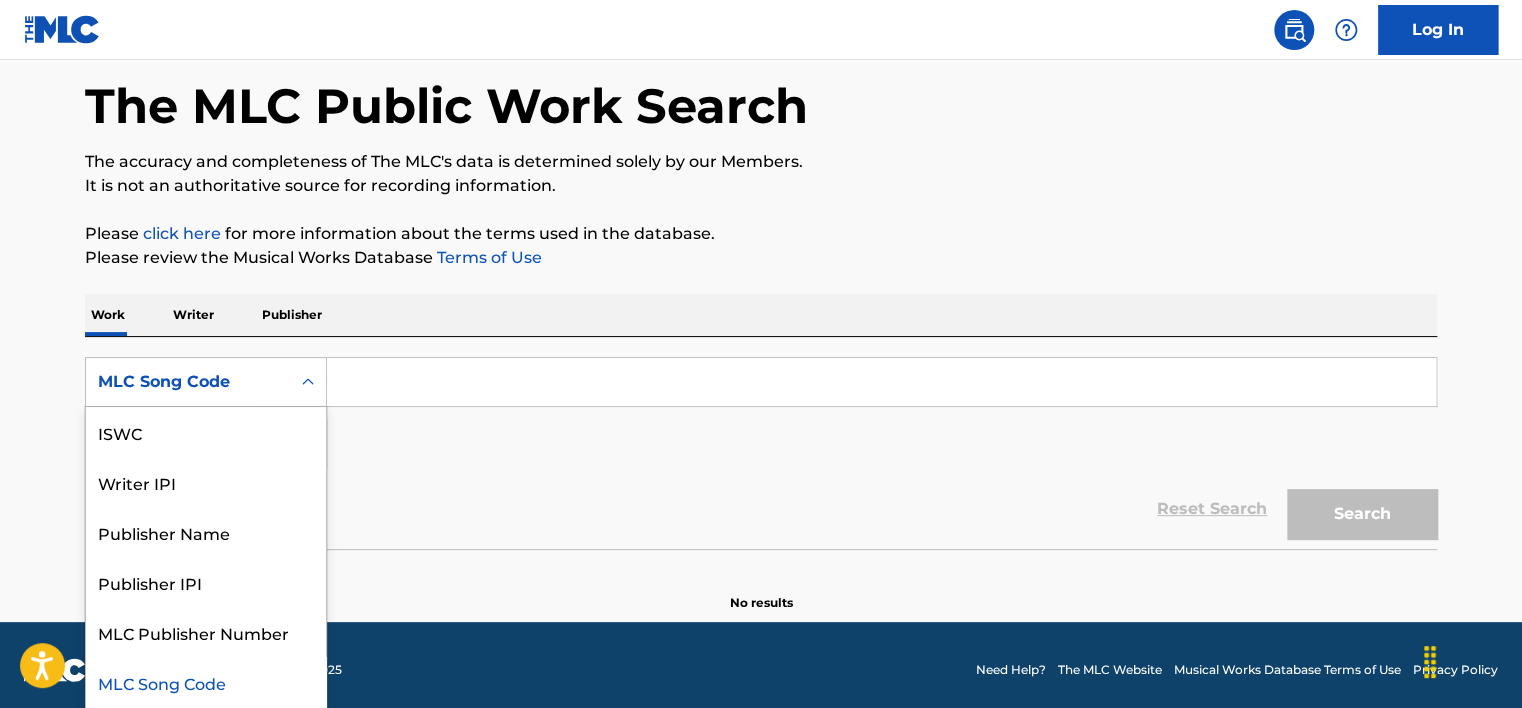 click at bounding box center (308, 382) 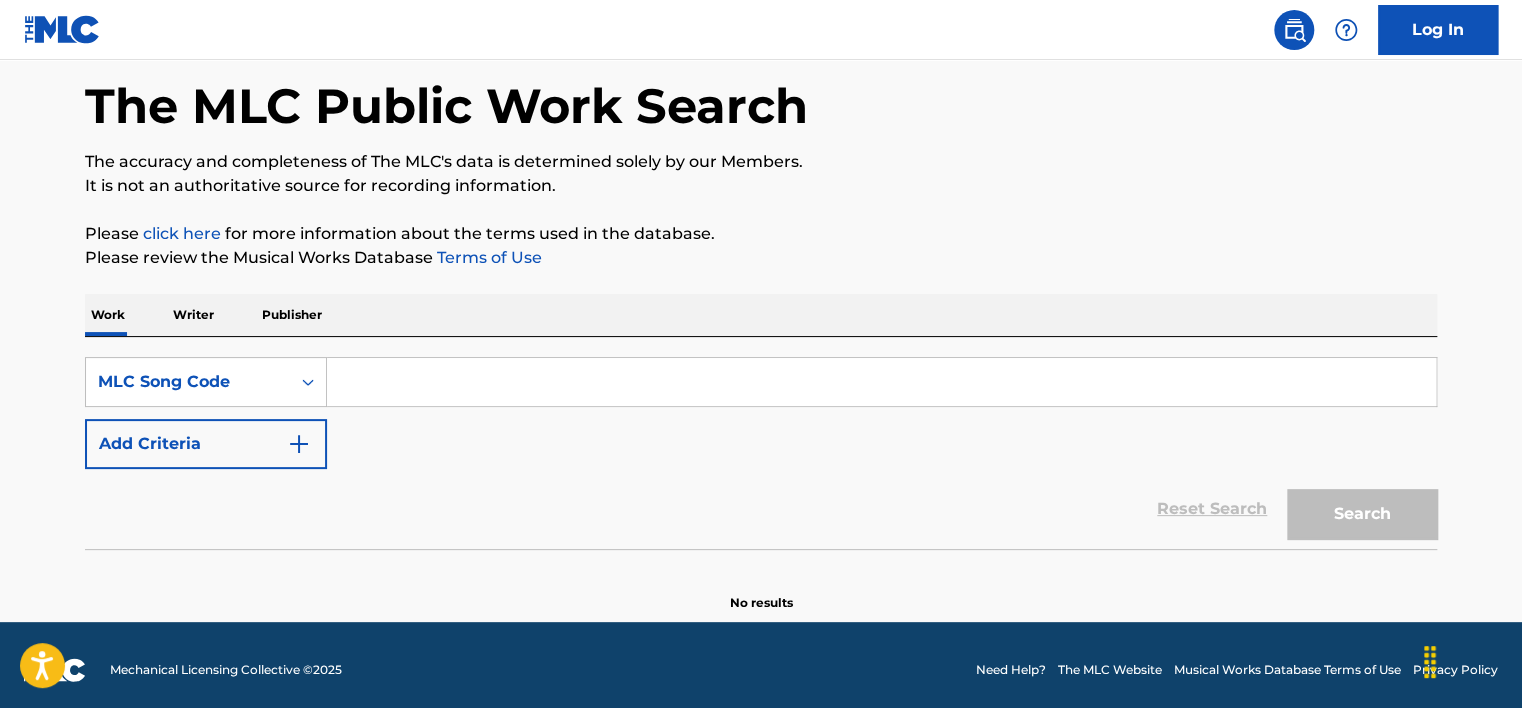 paste on "RC7T44" 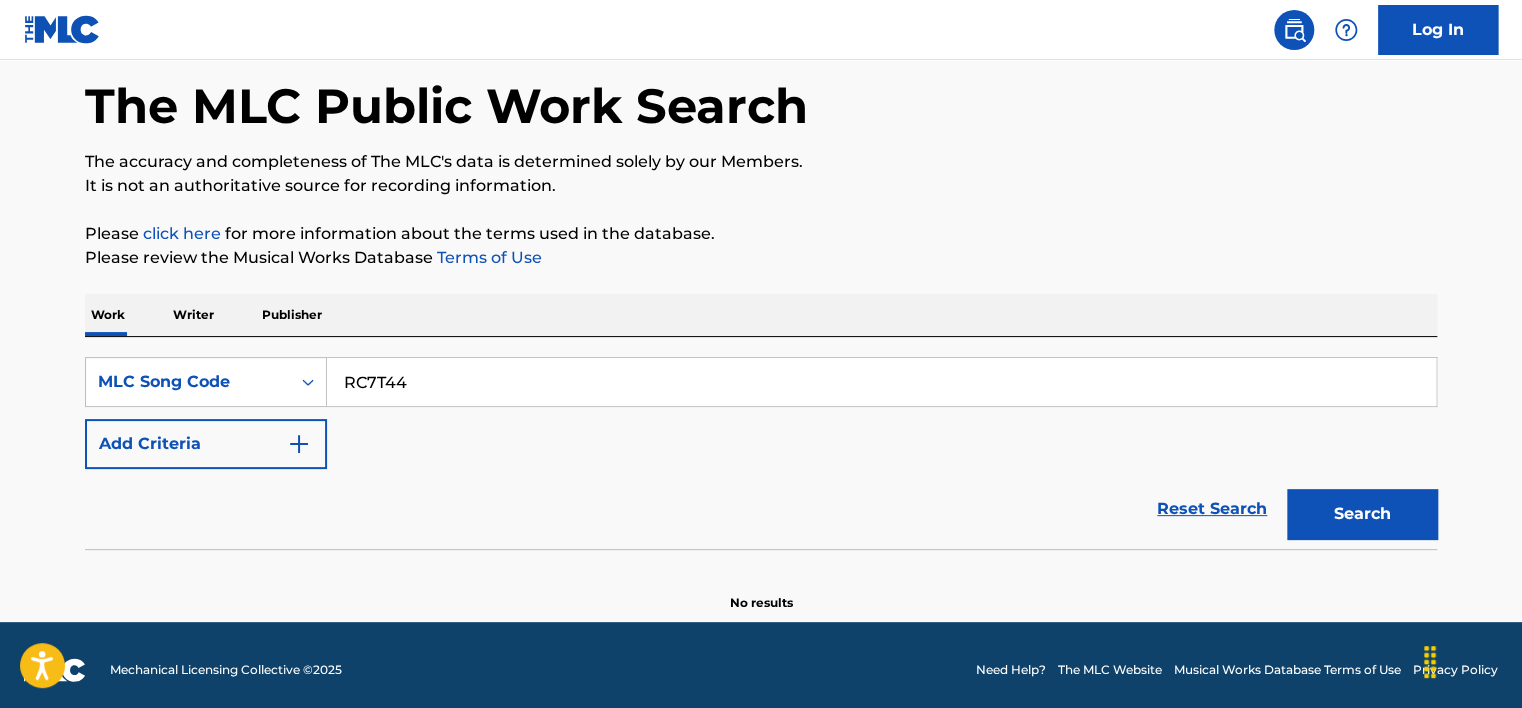 click on "Search" at bounding box center [1362, 514] 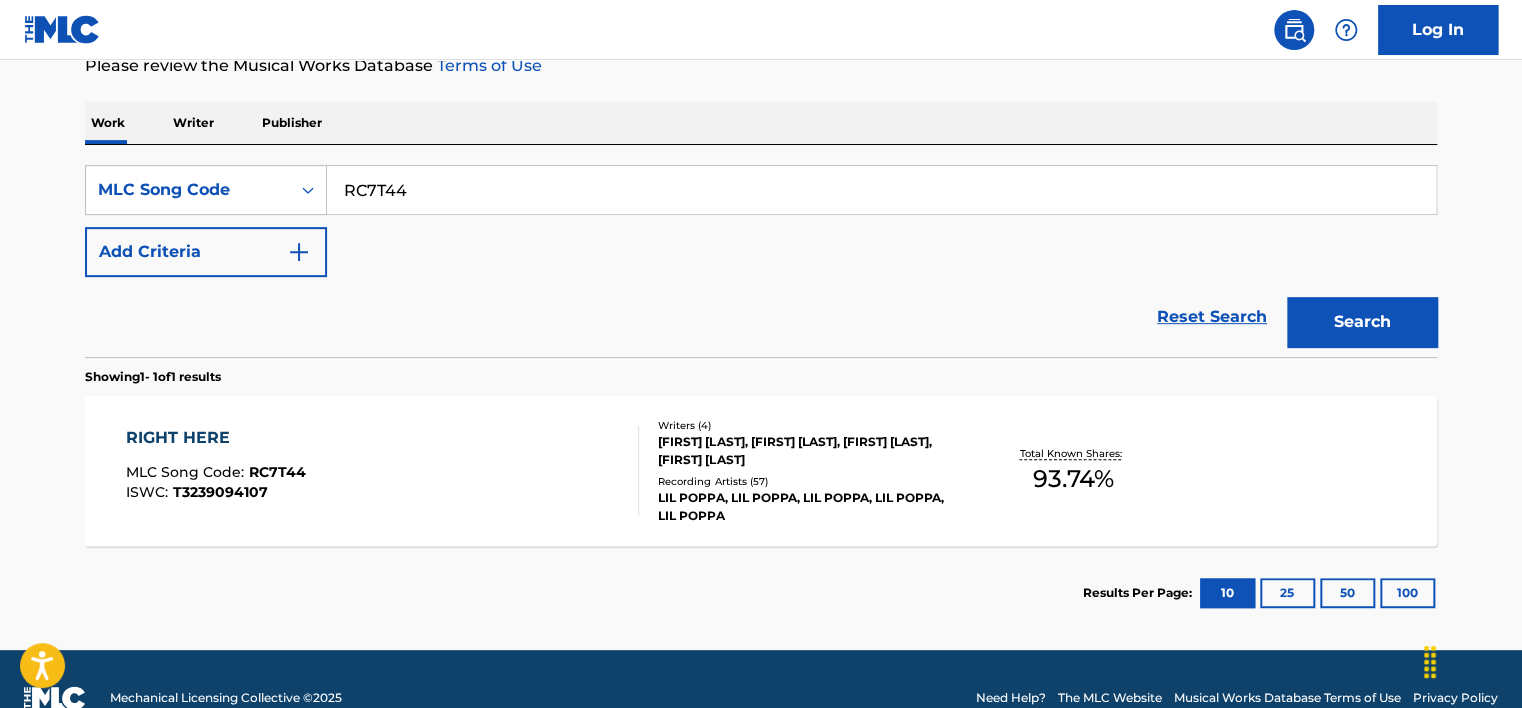 scroll, scrollTop: 288, scrollLeft: 0, axis: vertical 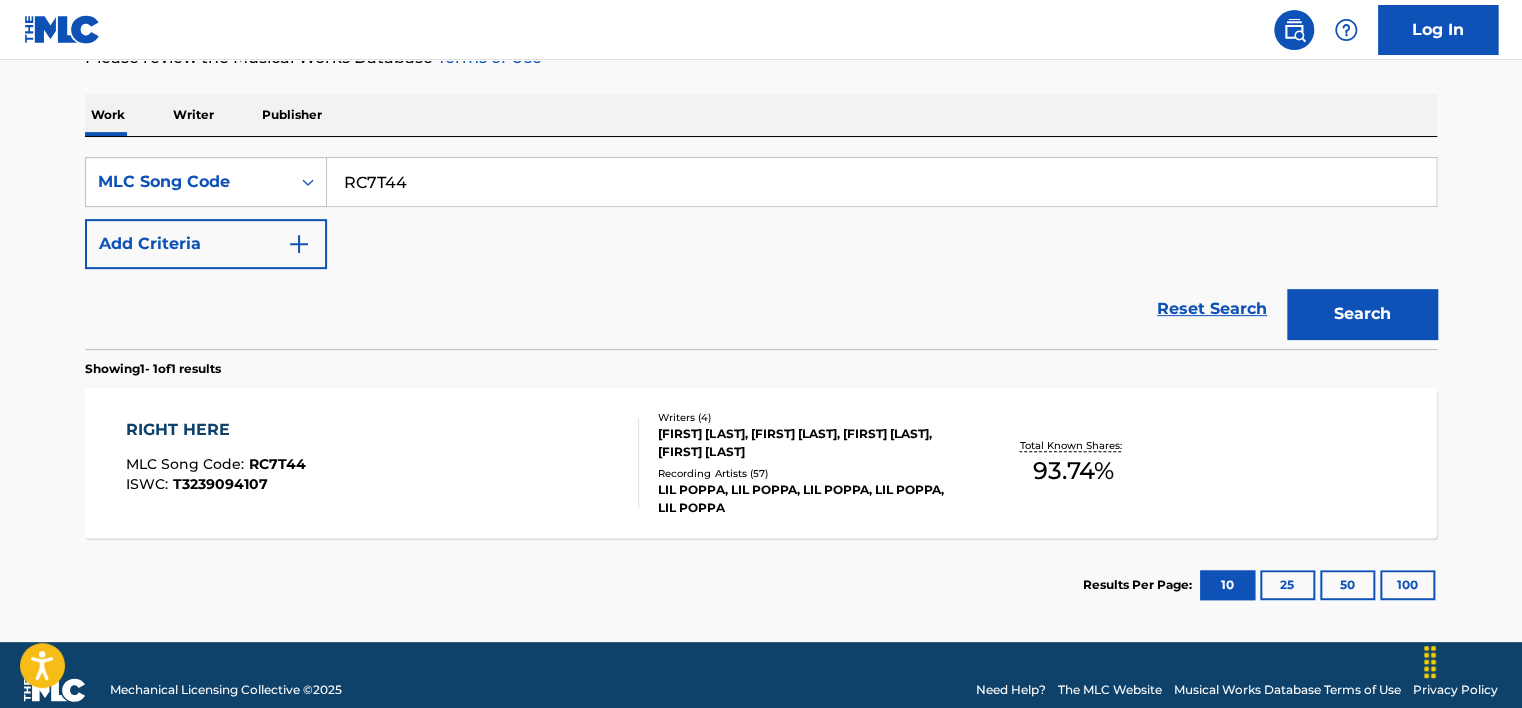click on "RC7T44" at bounding box center (881, 182) 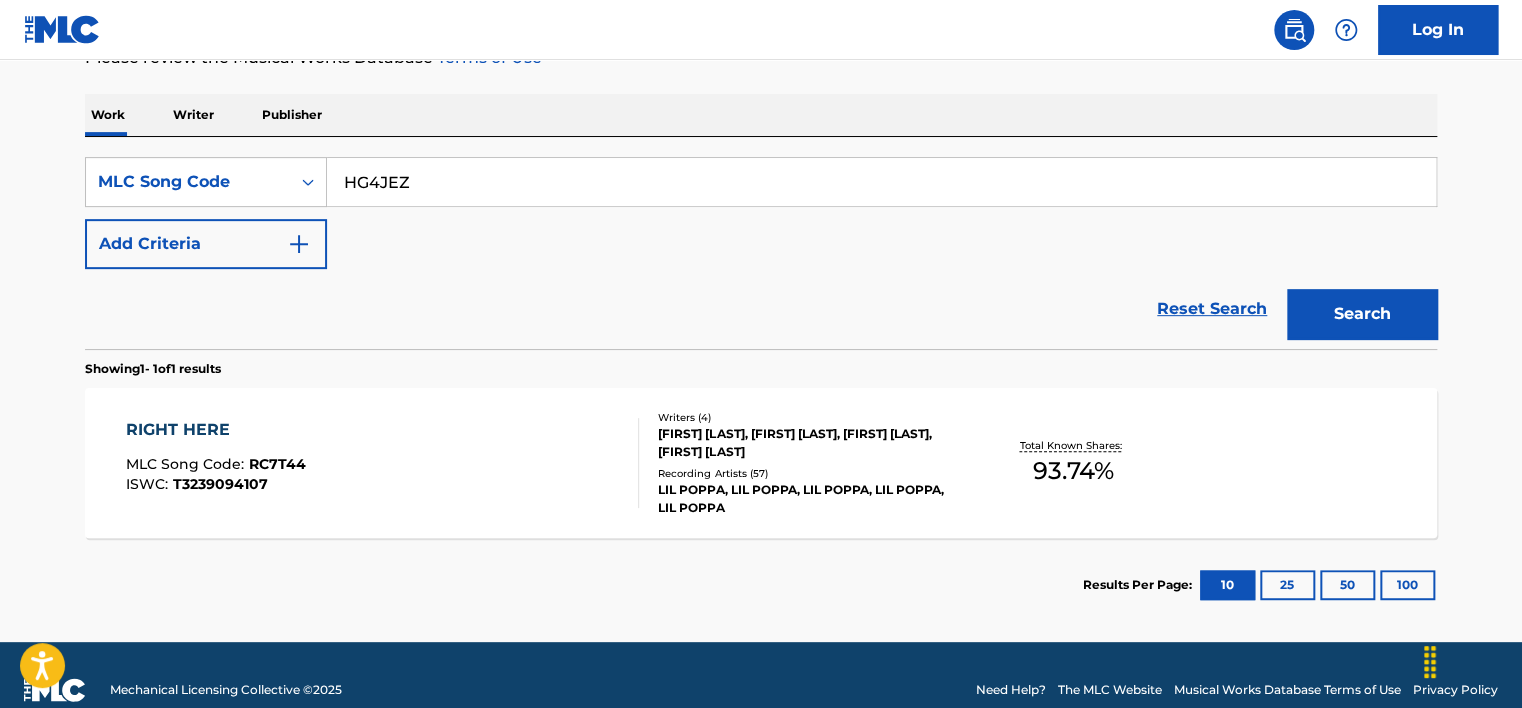 click on "Search" at bounding box center (1357, 309) 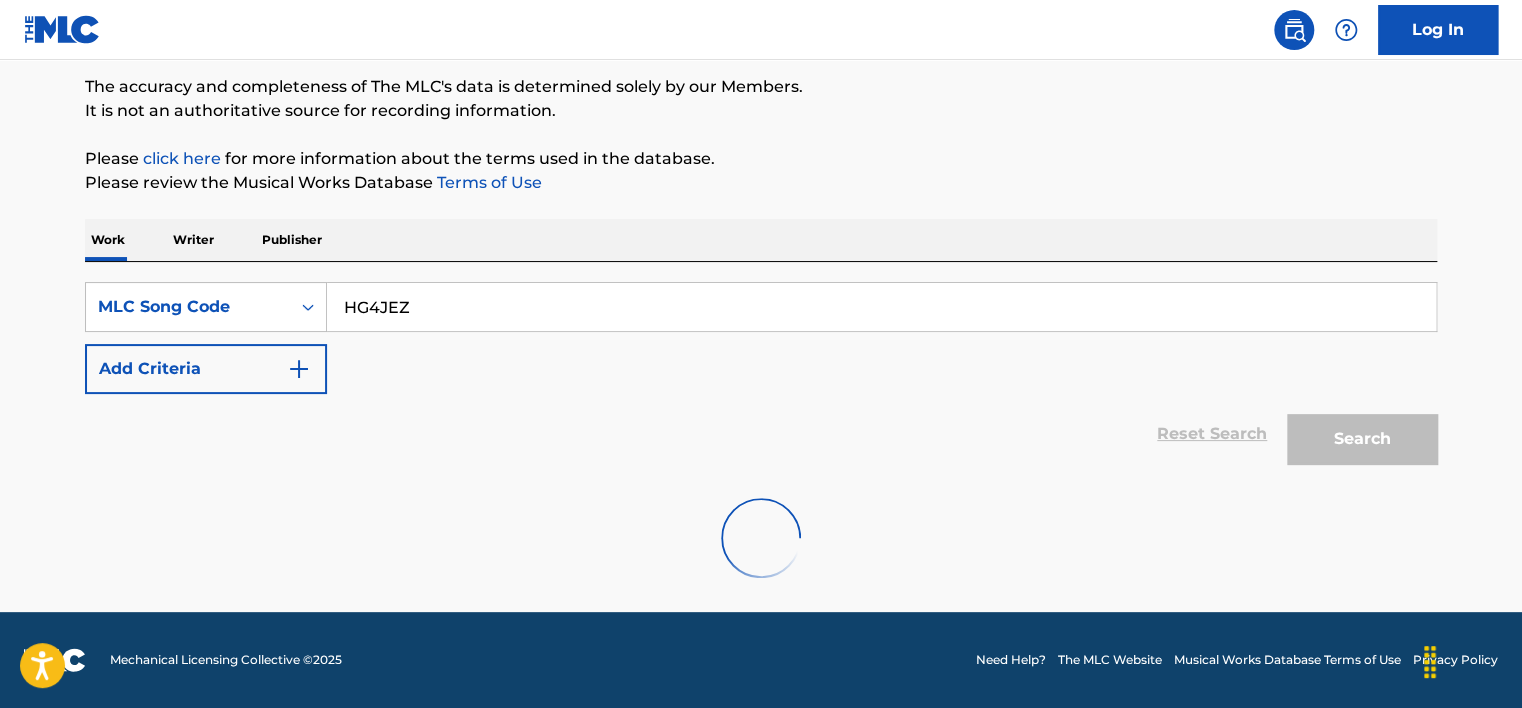 scroll, scrollTop: 288, scrollLeft: 0, axis: vertical 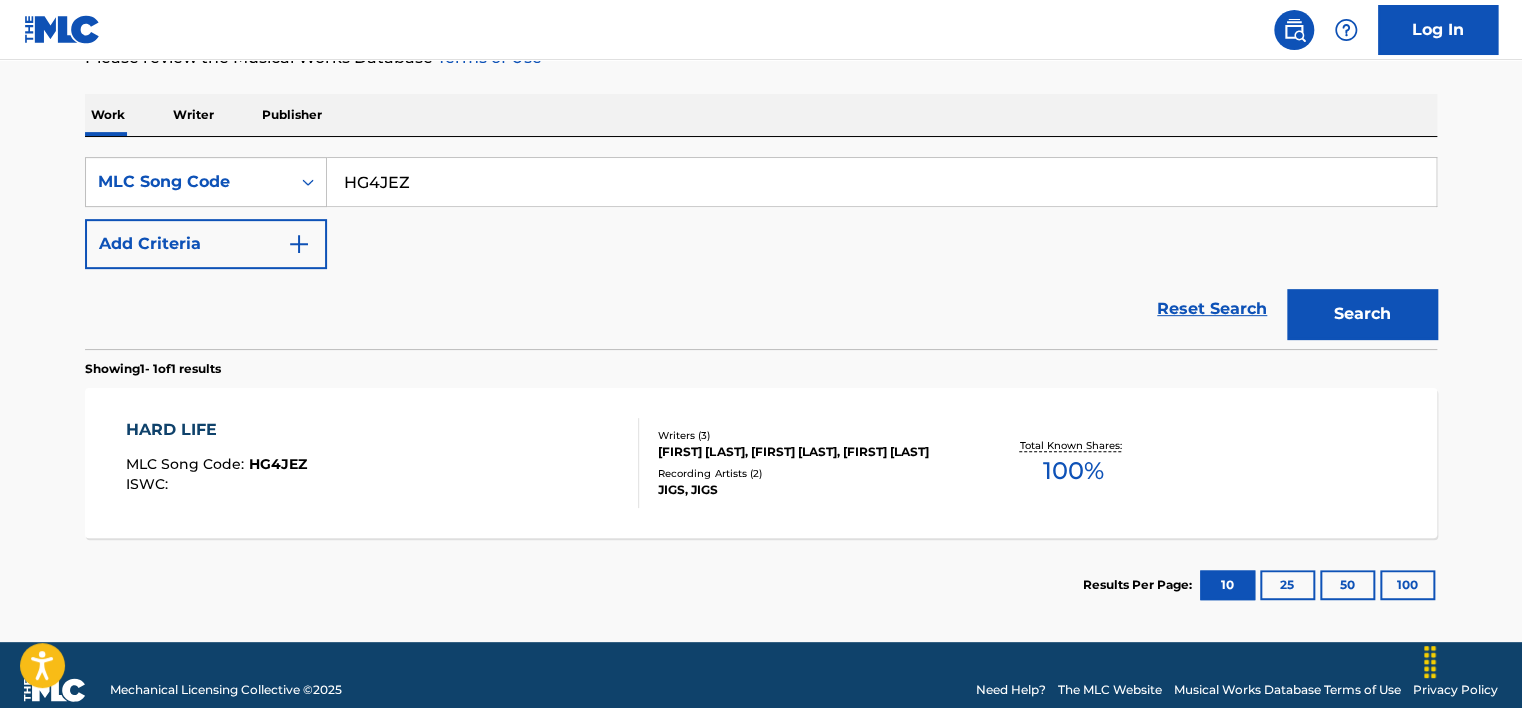 click on "HG4JEZ" at bounding box center [881, 182] 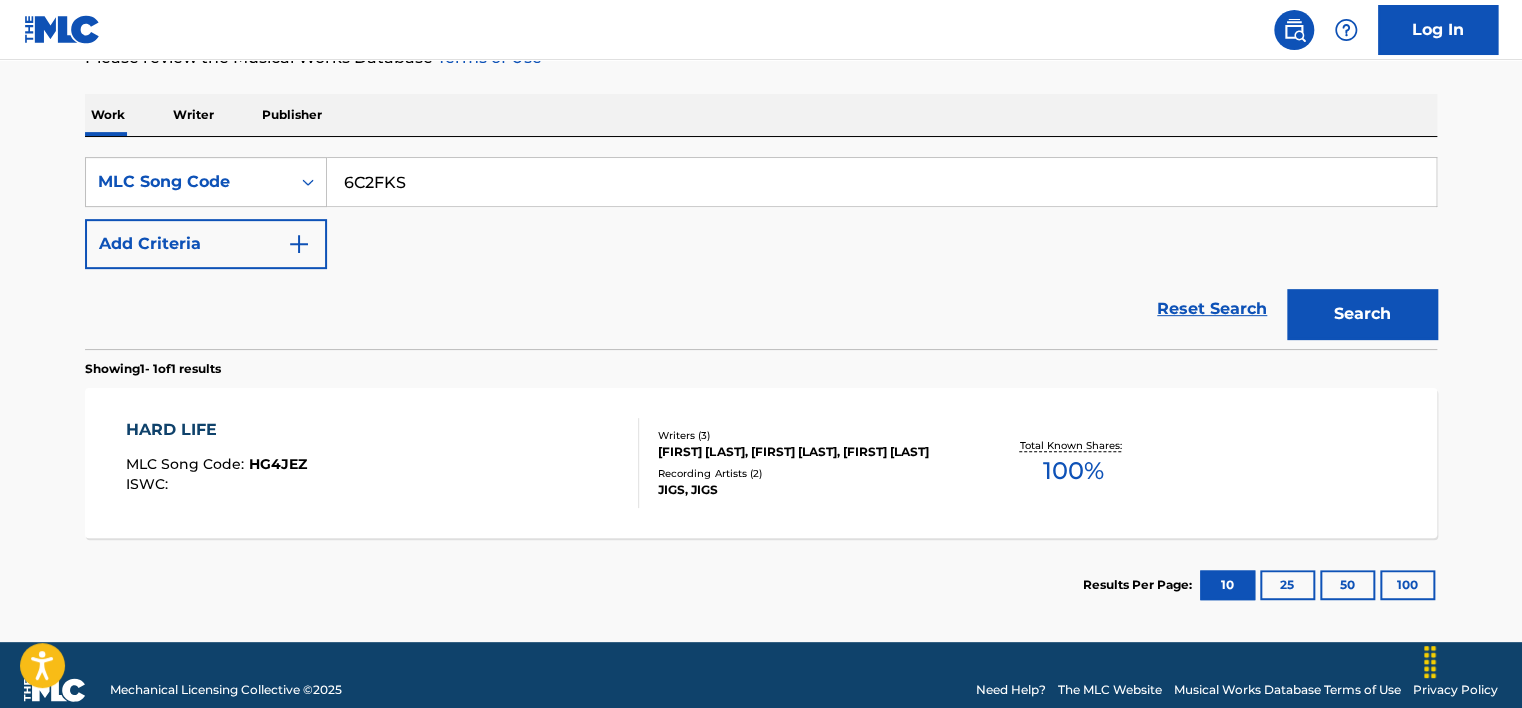 click on "Search" at bounding box center (1362, 314) 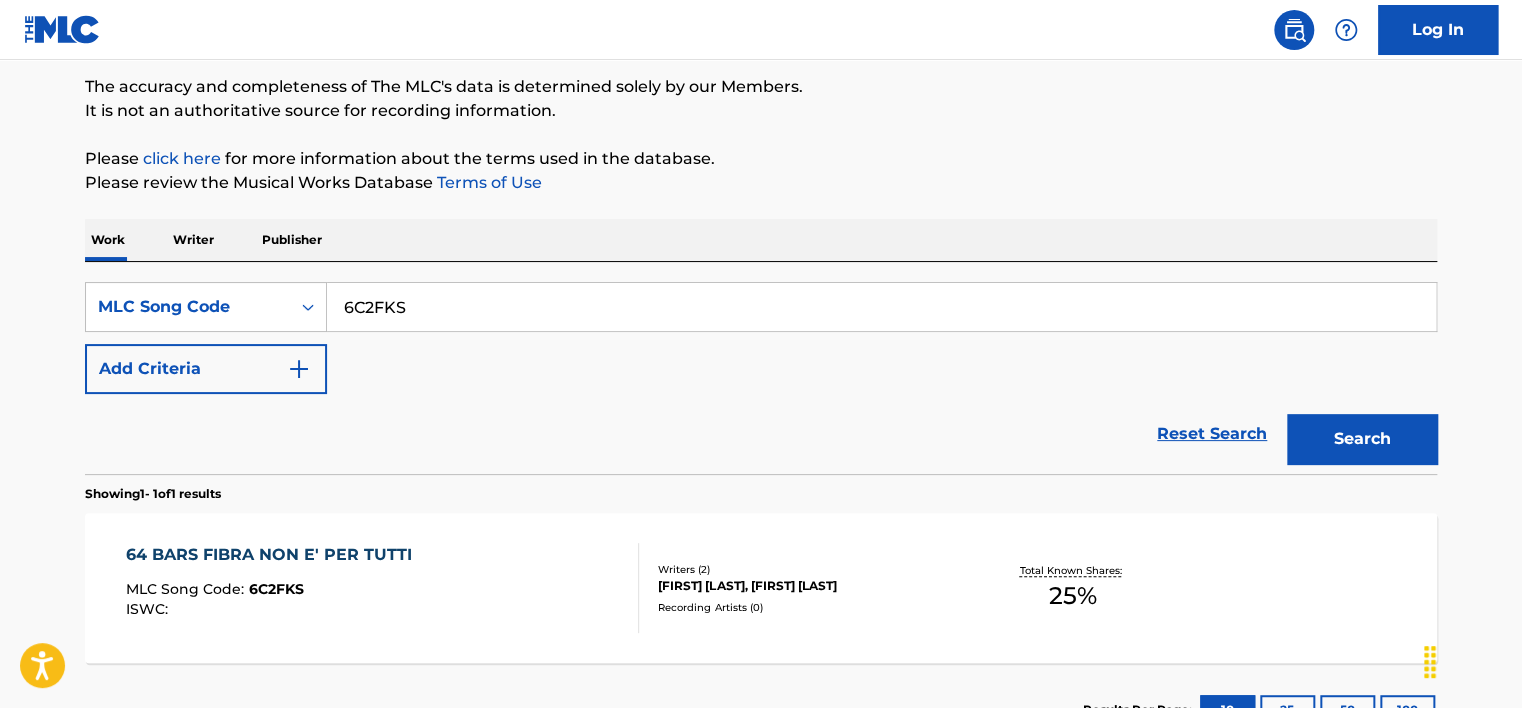 scroll, scrollTop: 288, scrollLeft: 0, axis: vertical 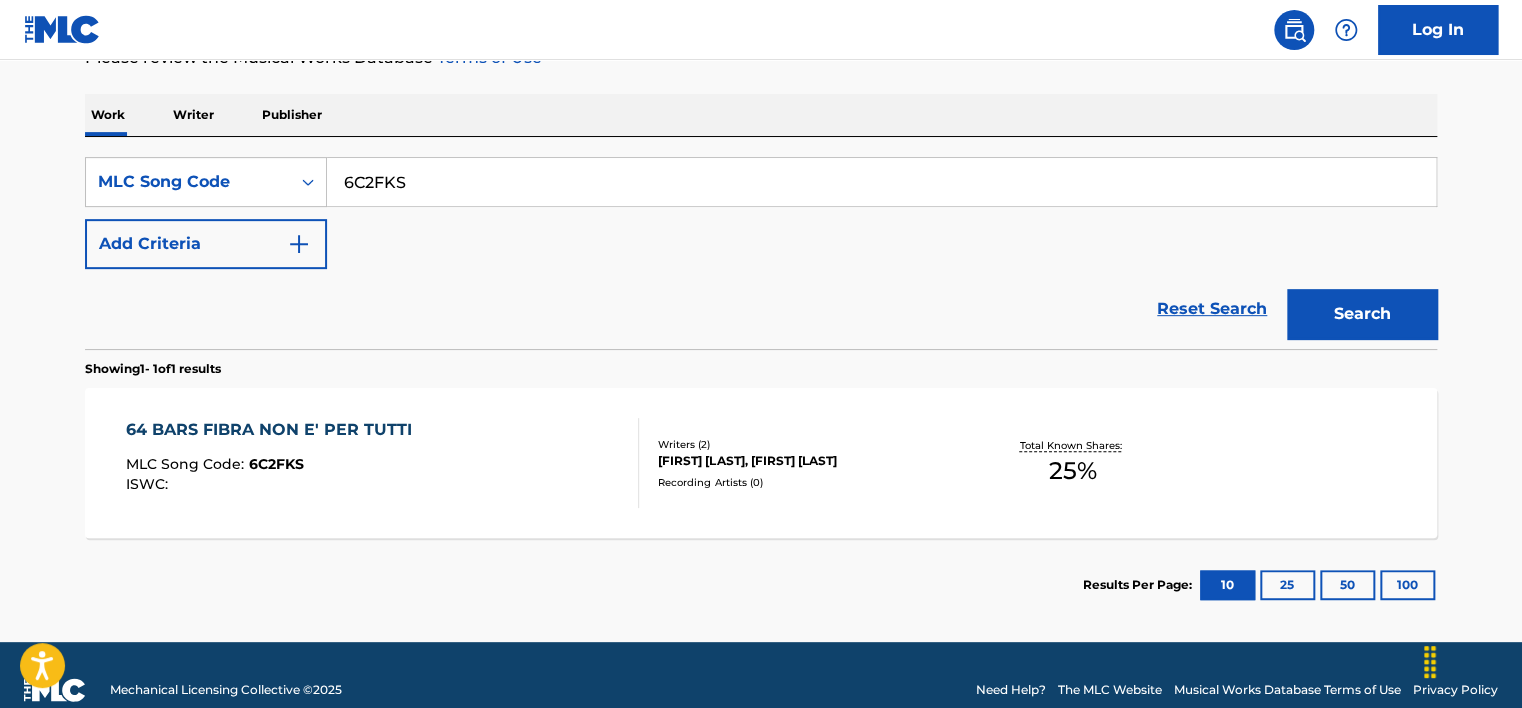 click on "6C2FKS" at bounding box center [881, 182] 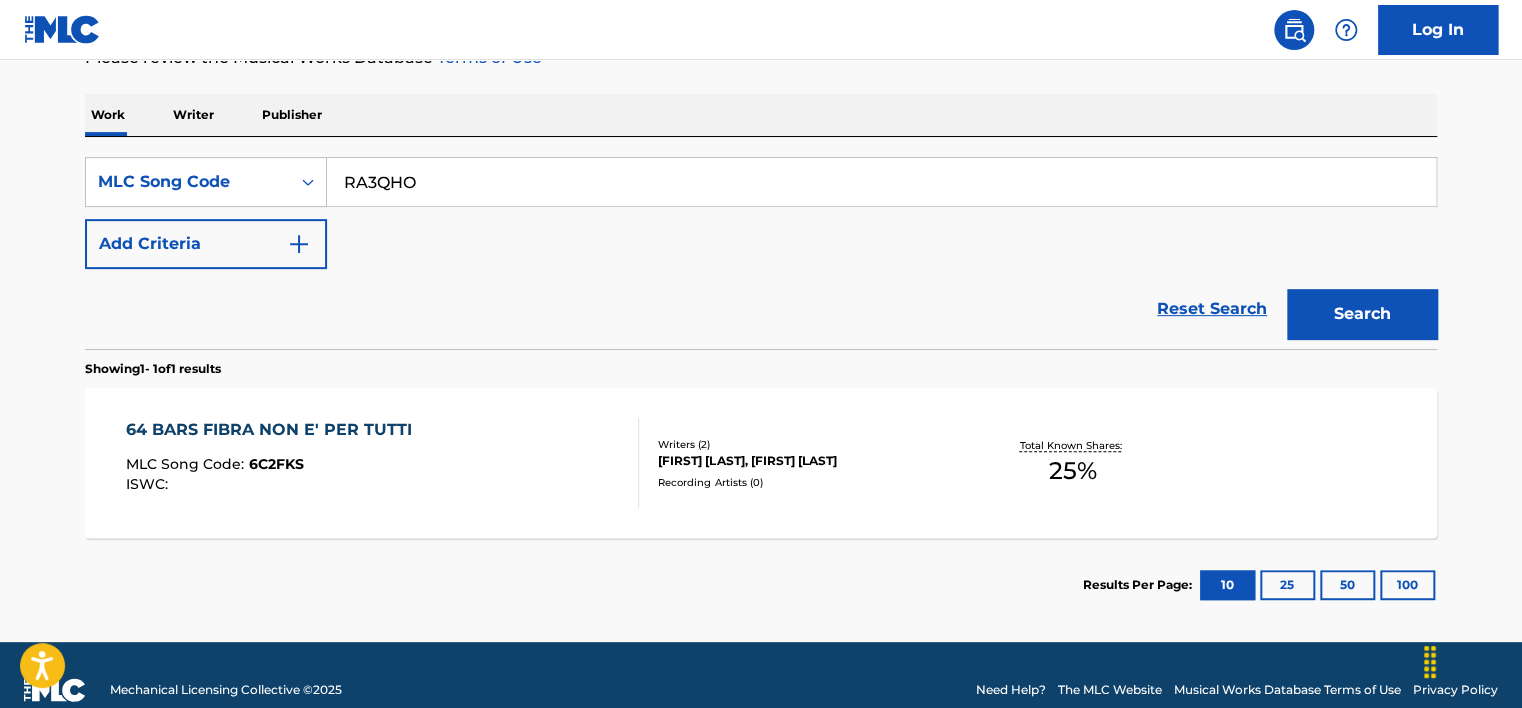 click on "Search" at bounding box center [1362, 314] 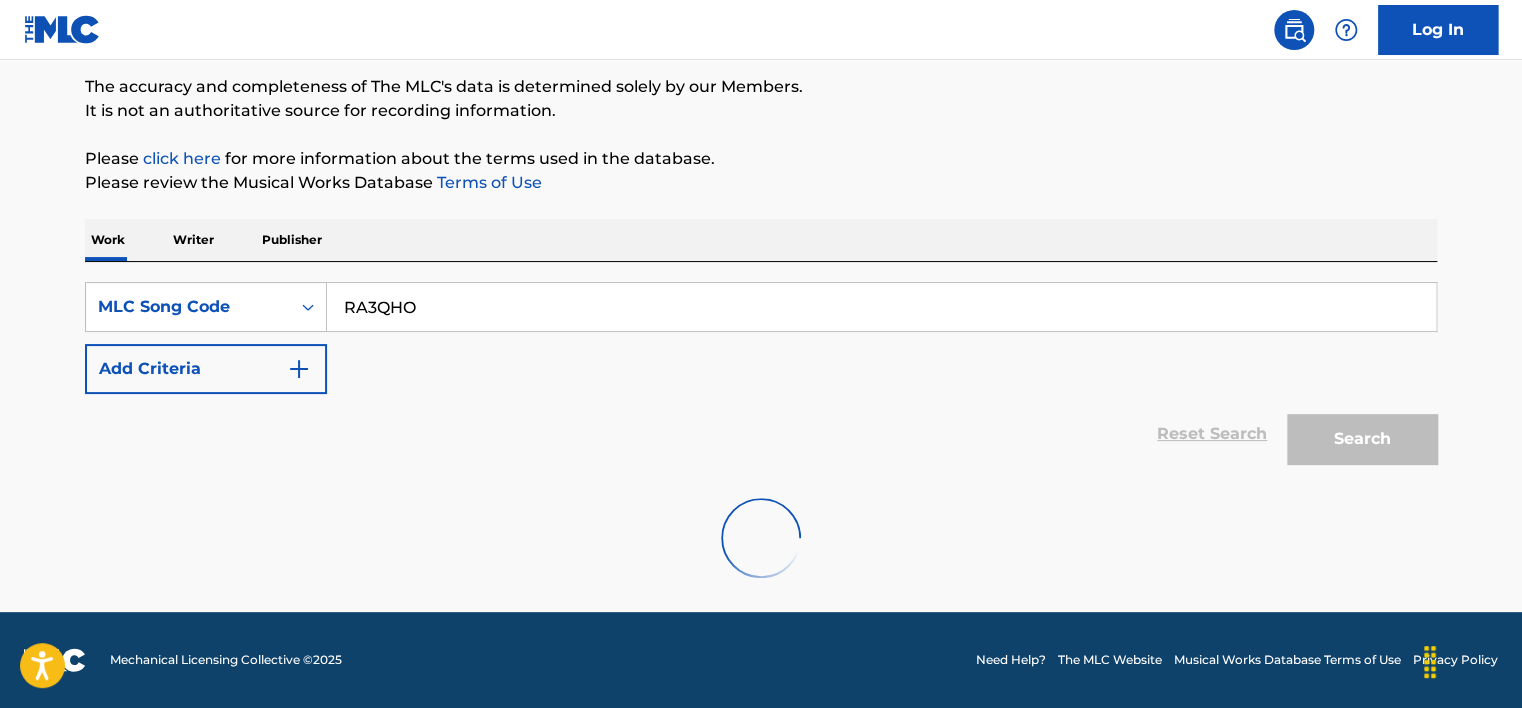 scroll, scrollTop: 288, scrollLeft: 0, axis: vertical 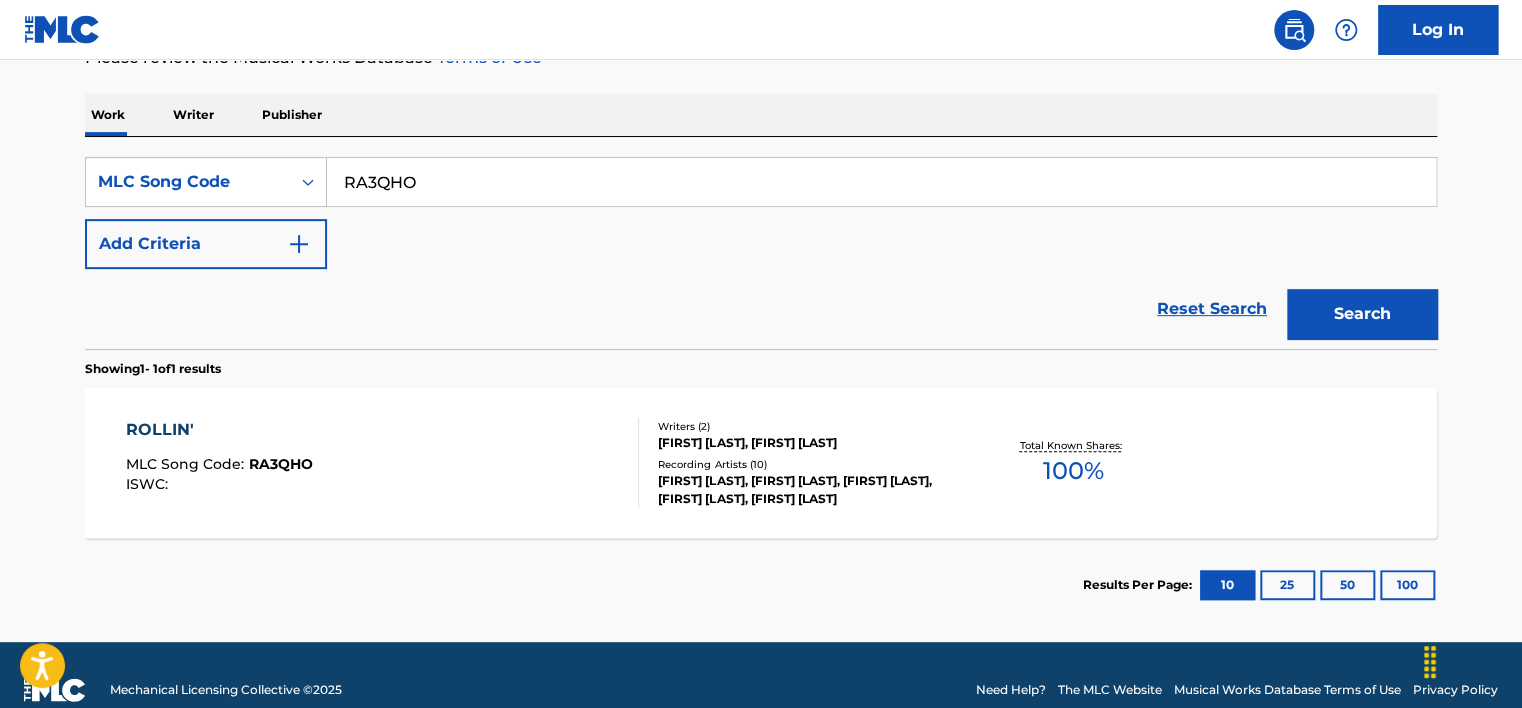 click on "RA3QHO" at bounding box center [881, 182] 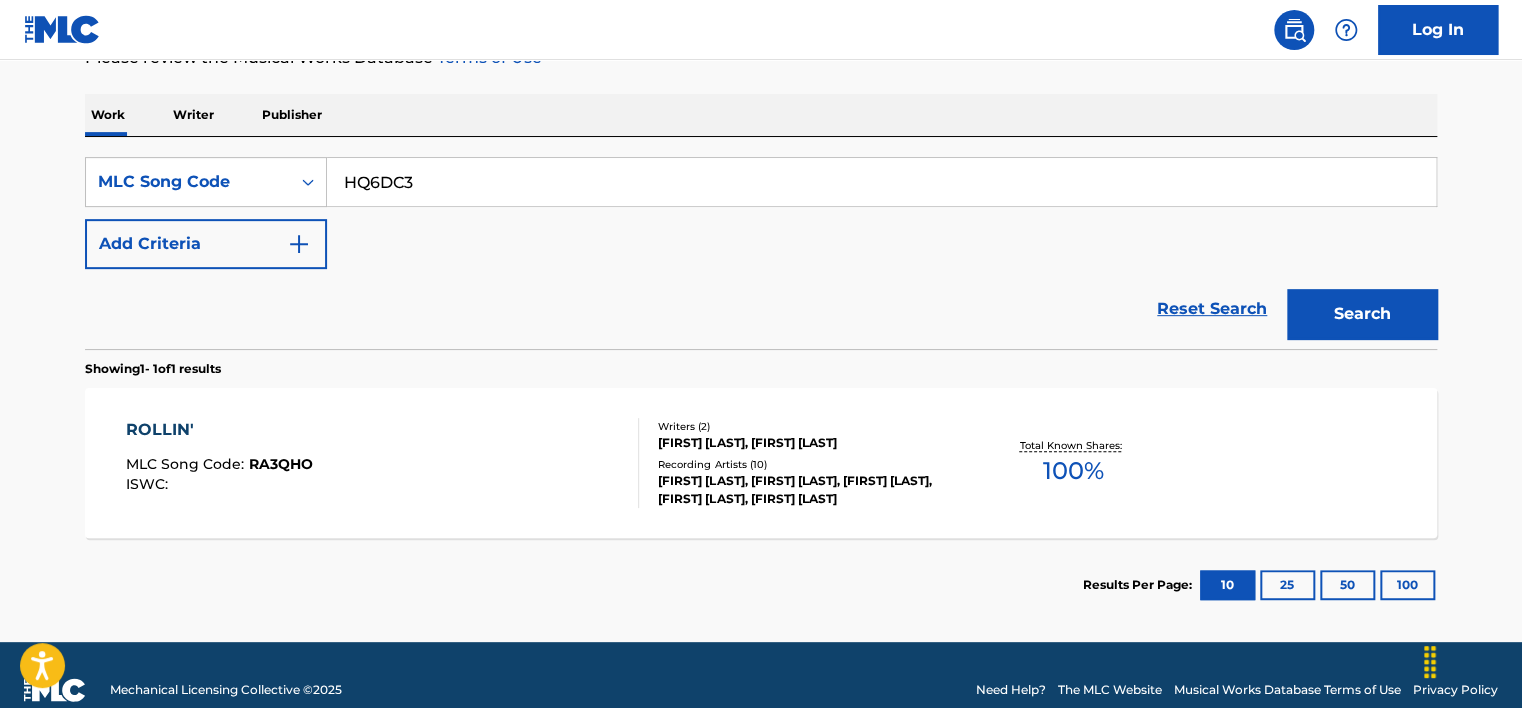 type on "HQ6DC3" 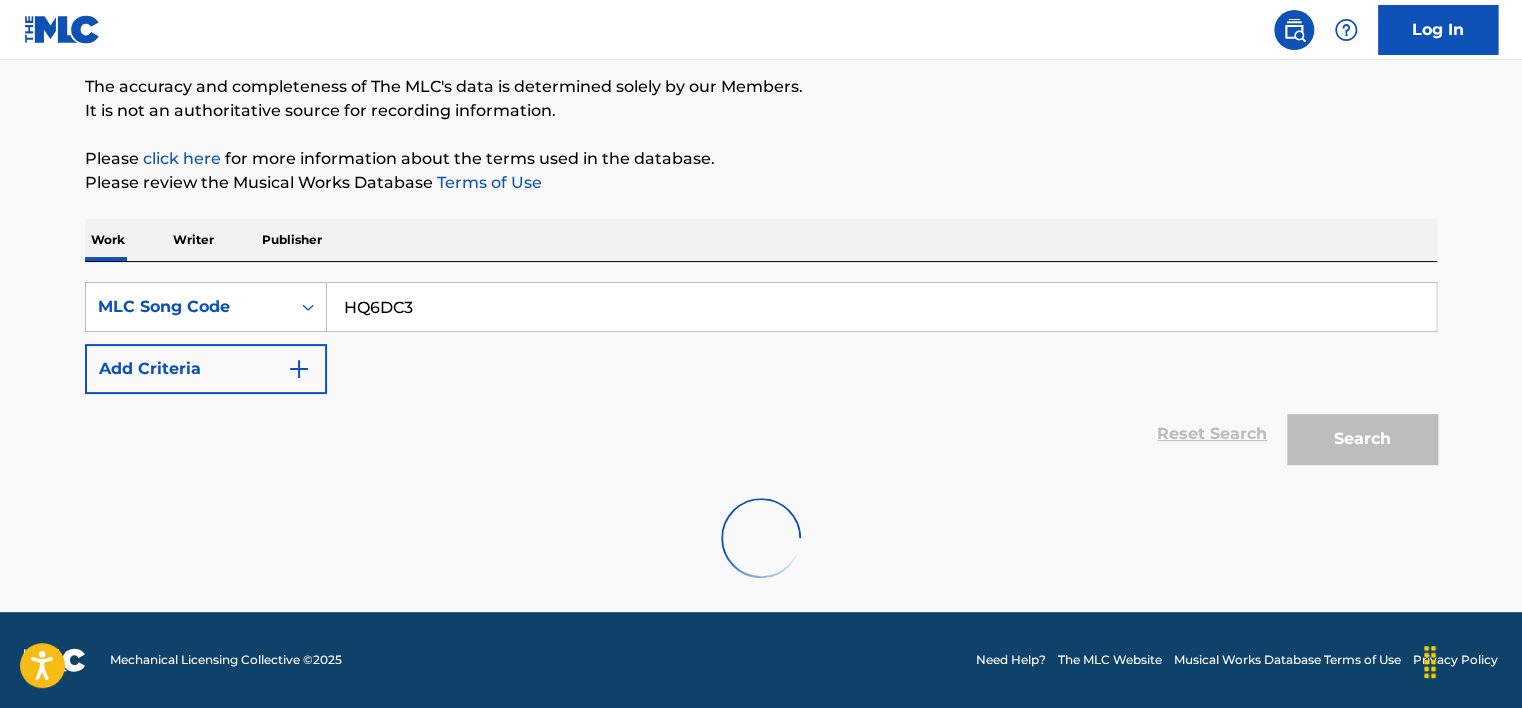 scroll, scrollTop: 288, scrollLeft: 0, axis: vertical 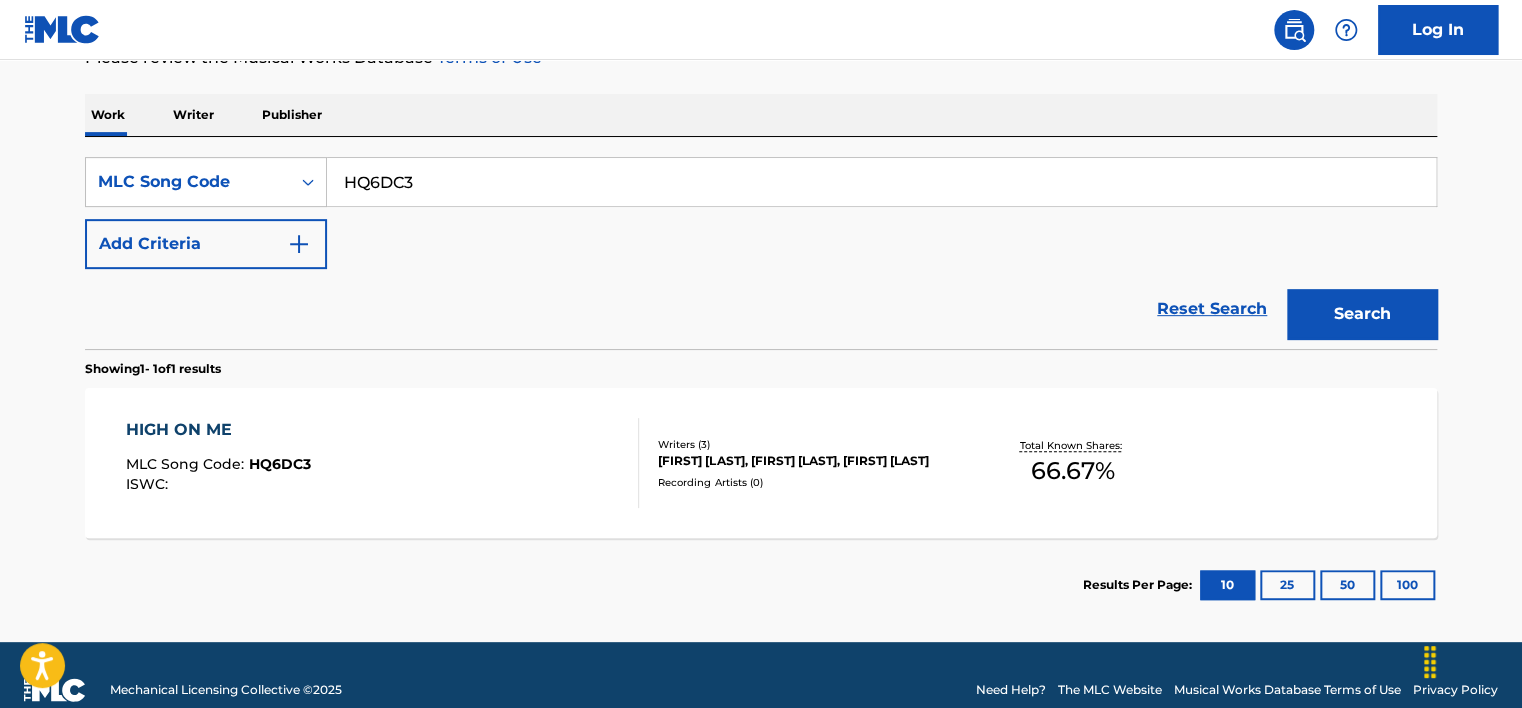 click on "MLC Song Code : HQ6DC3 ISWC : Writers ( 3 ) [FIRST] [LAST], [FIRST] [LAST], [FIRST] [LAST] Recording Artists ( 0 ) Total Known Shares: 66.67 %" at bounding box center [761, 463] 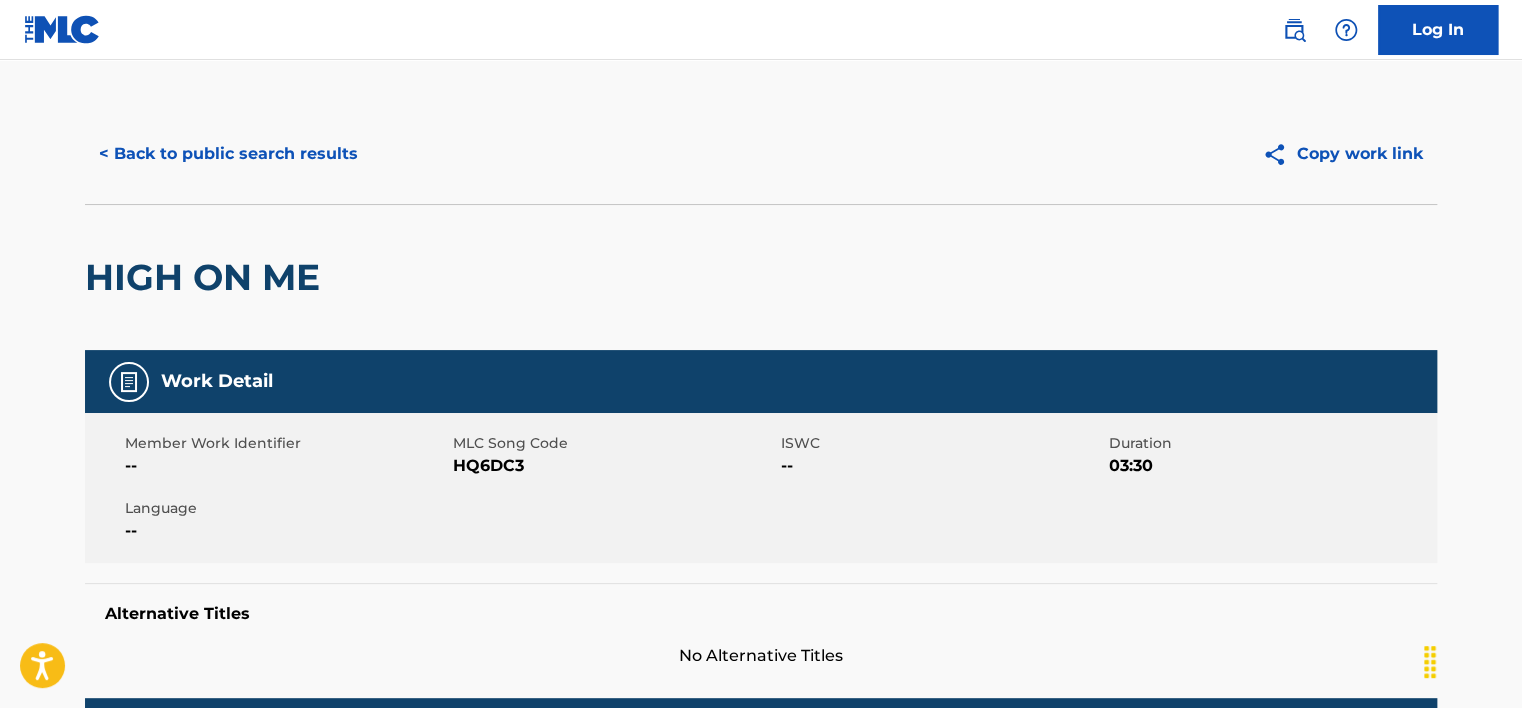 scroll, scrollTop: 0, scrollLeft: 0, axis: both 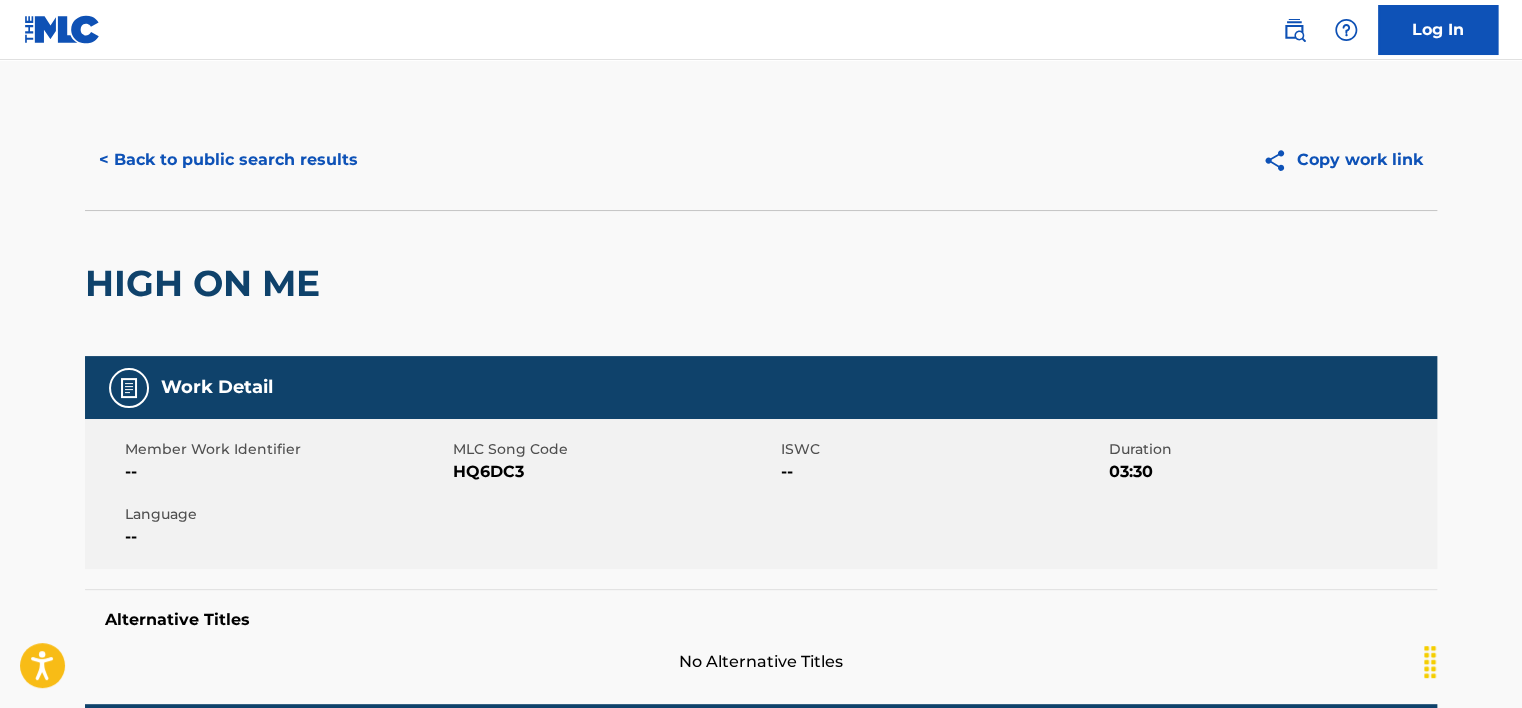 click on "< Back to public search results" at bounding box center [228, 160] 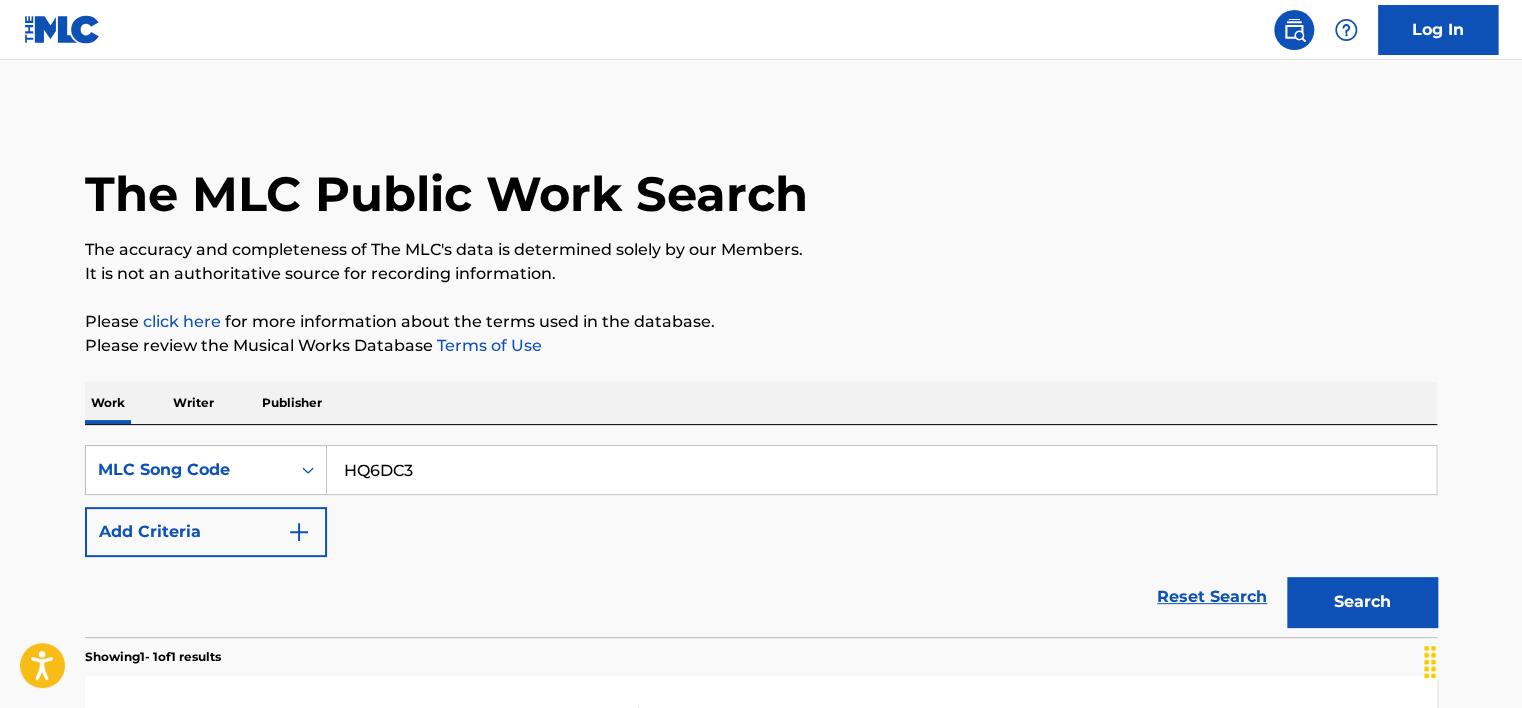 scroll, scrollTop: 265, scrollLeft: 0, axis: vertical 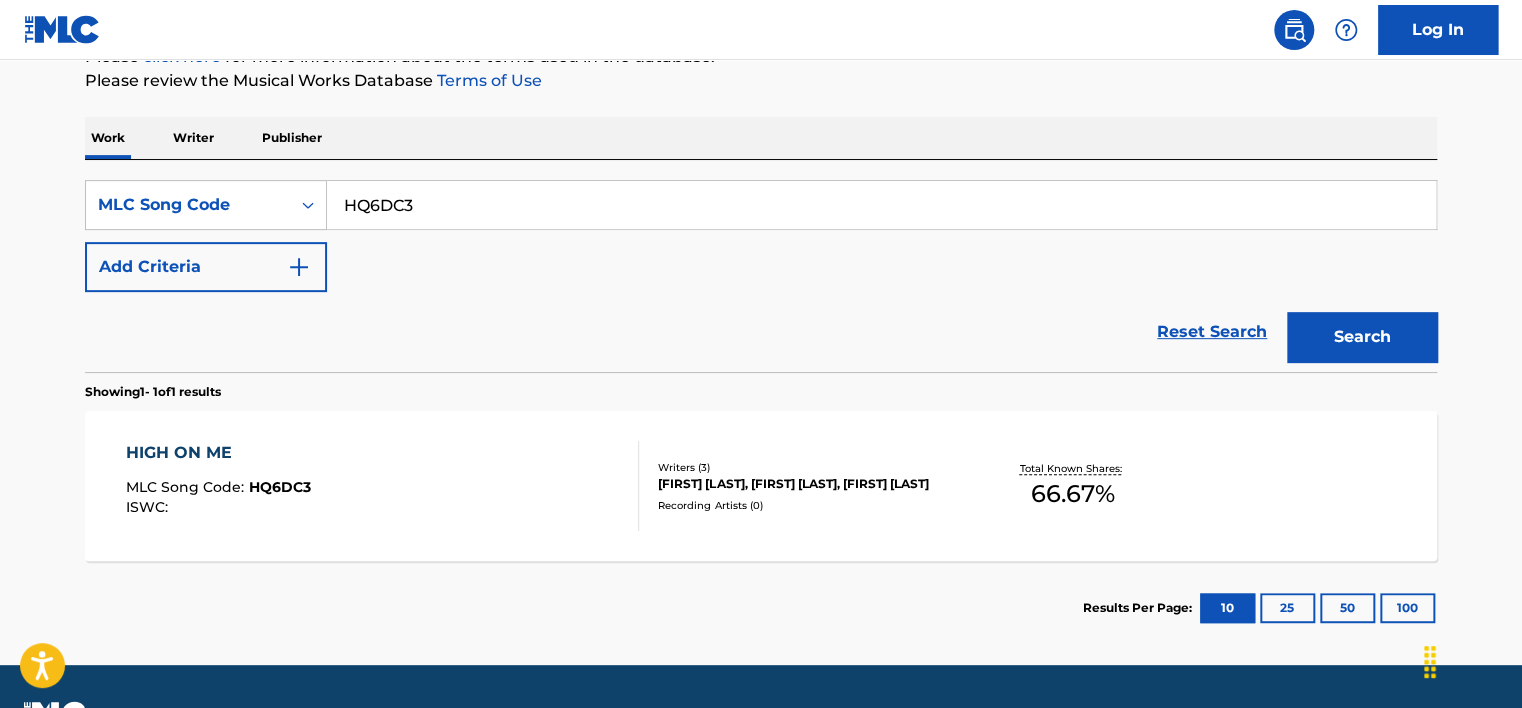 click on "HQ6DC3" at bounding box center [881, 205] 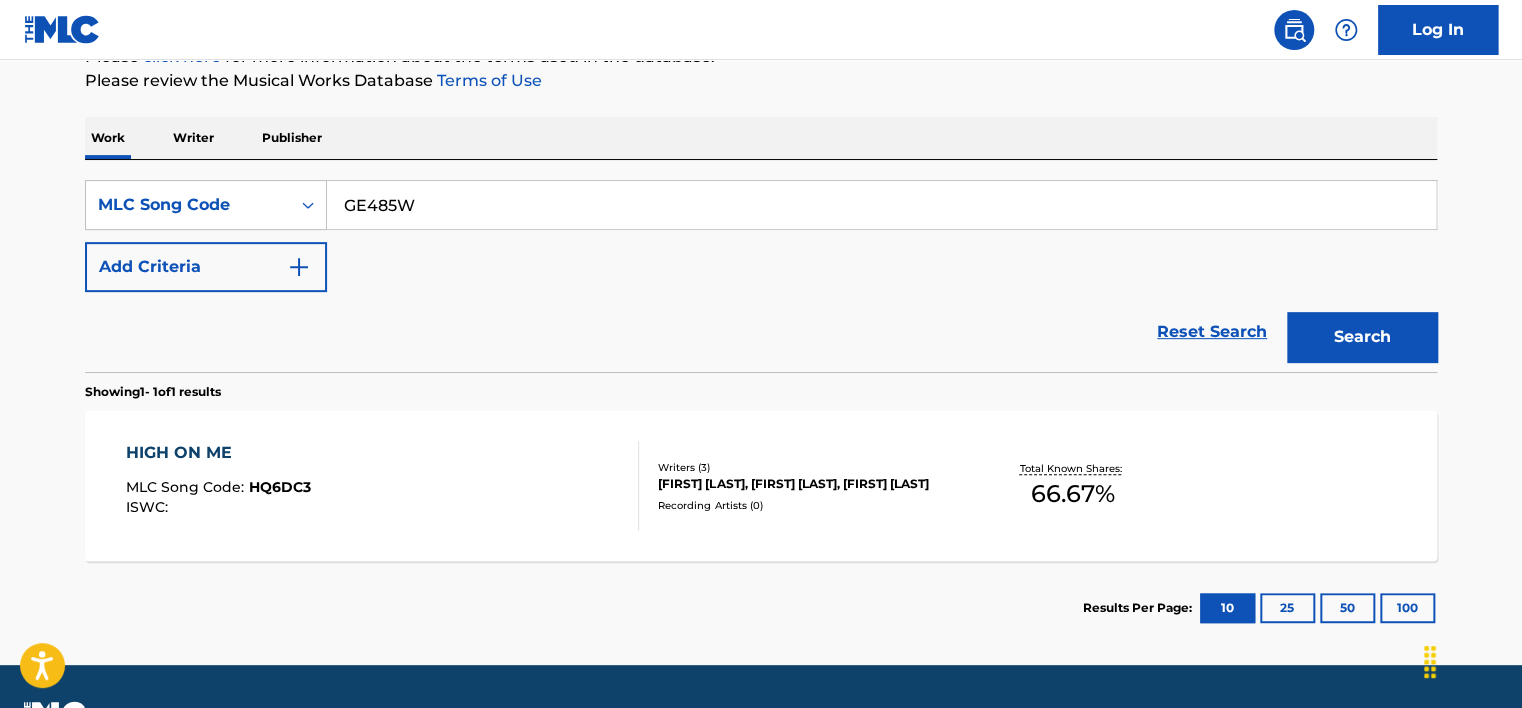 type on "GE485W" 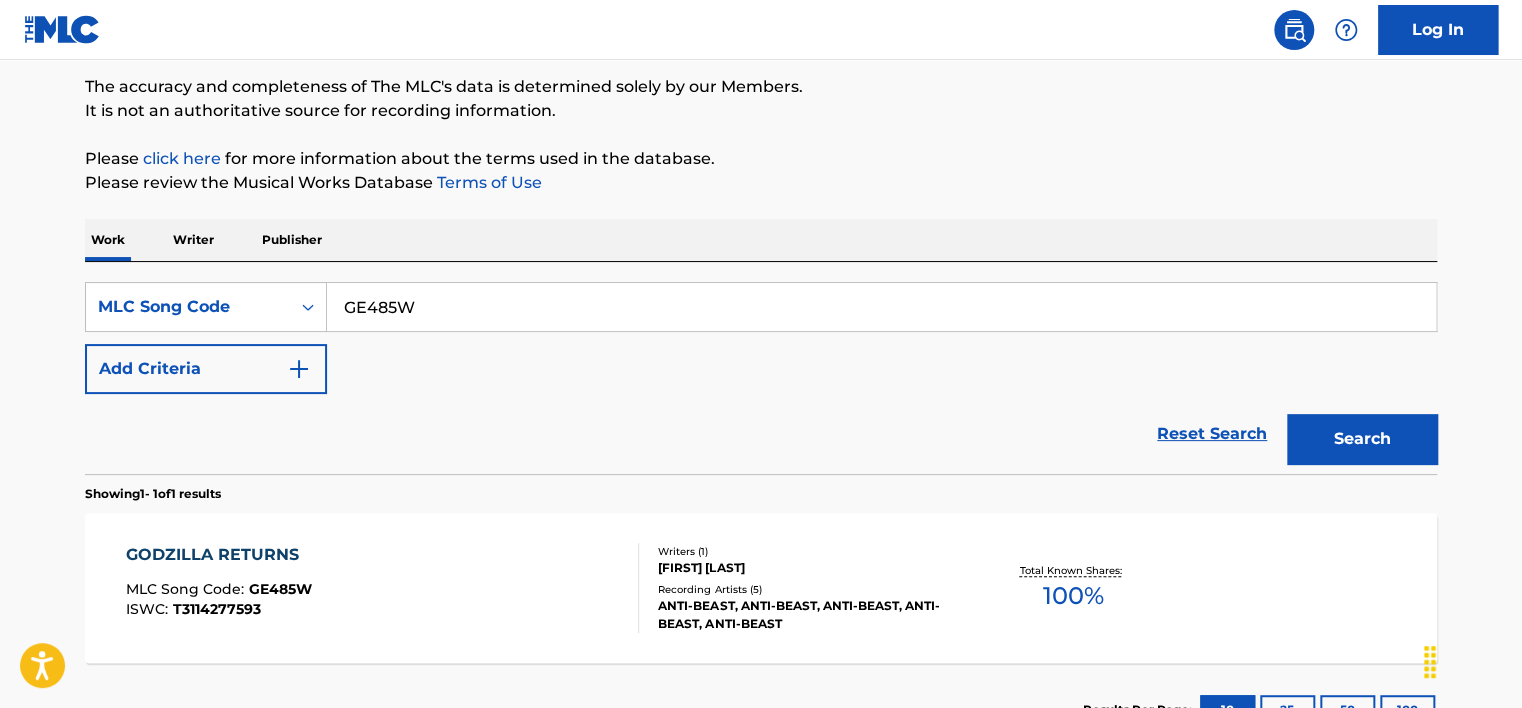 scroll, scrollTop: 265, scrollLeft: 0, axis: vertical 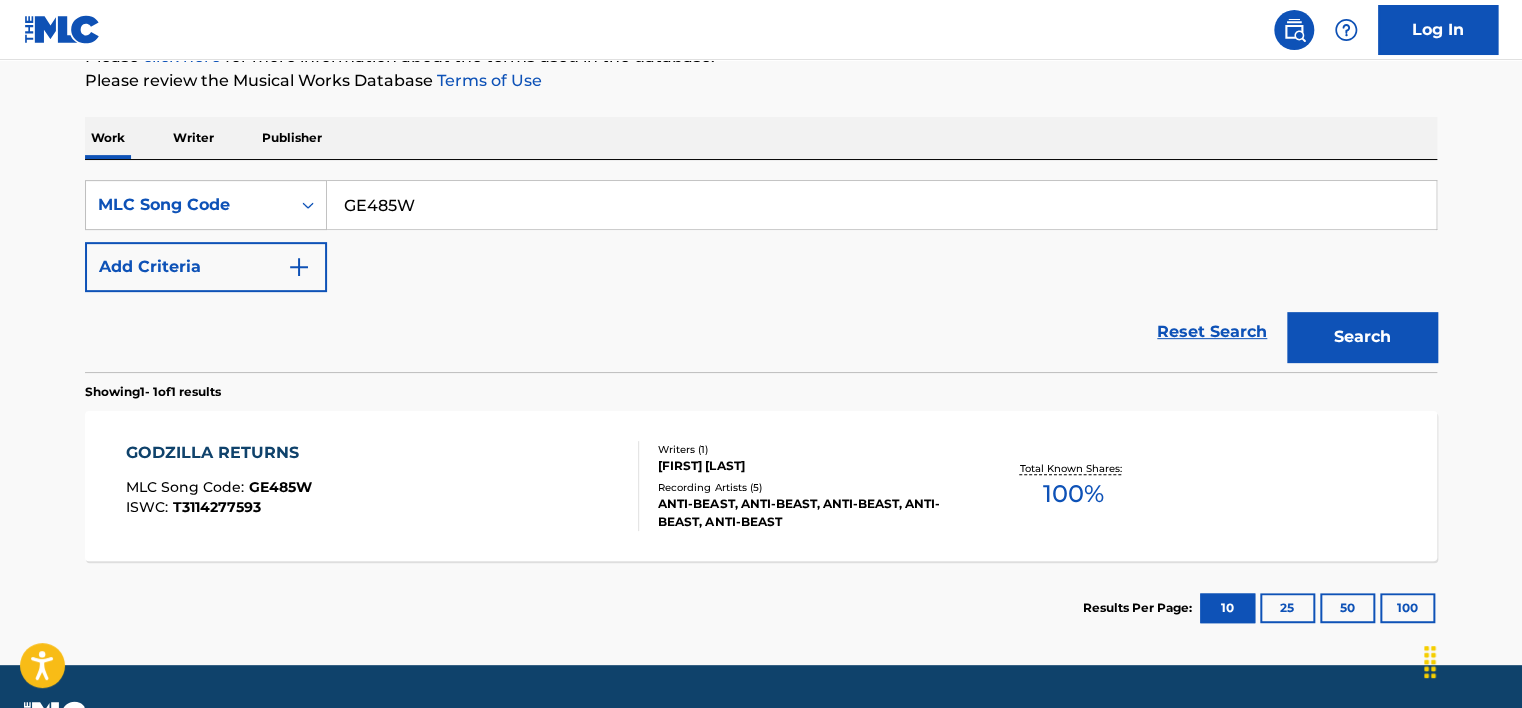 click on "GODZILLA RETURNS MLC Song Code : GE485W ISWC : T3114277593" at bounding box center [383, 486] 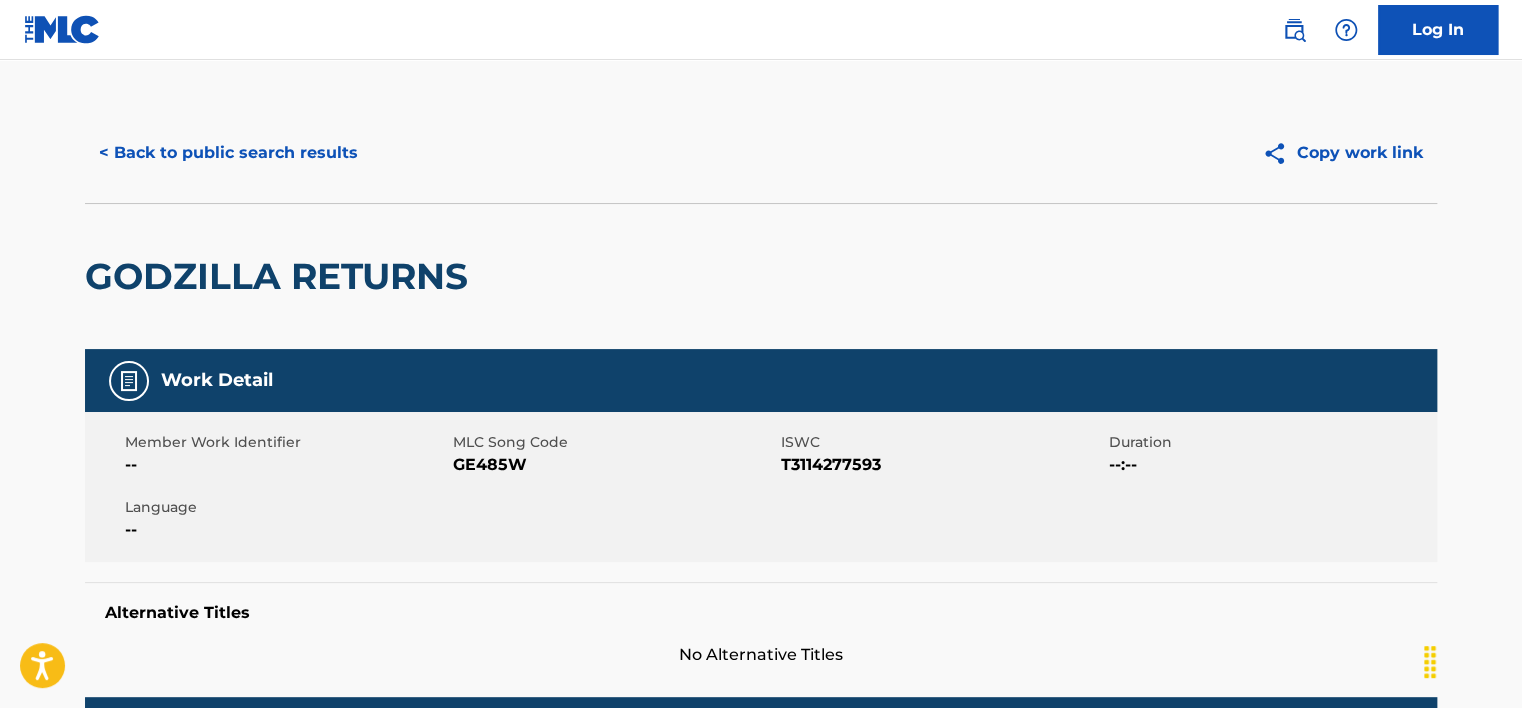 scroll, scrollTop: 0, scrollLeft: 0, axis: both 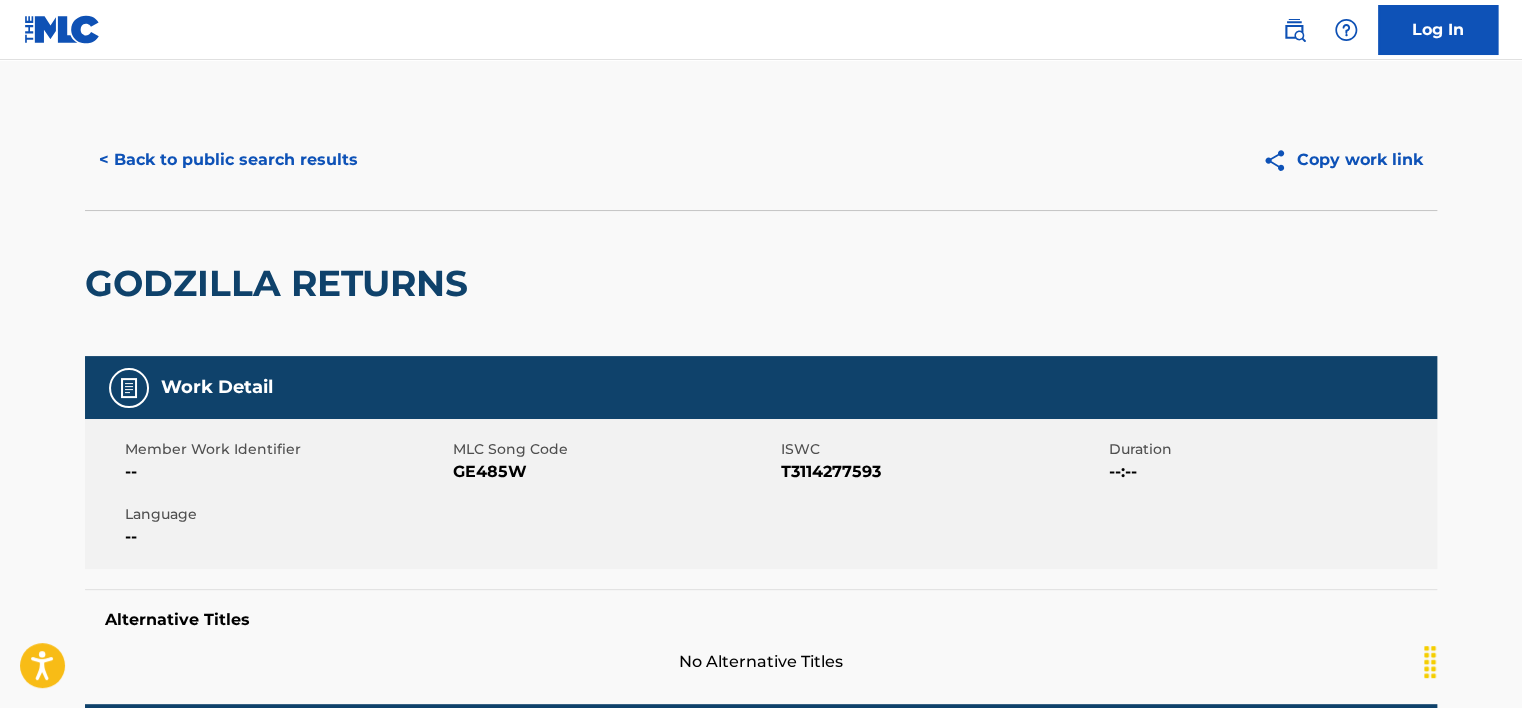 click on "< Back to public search results" at bounding box center (228, 160) 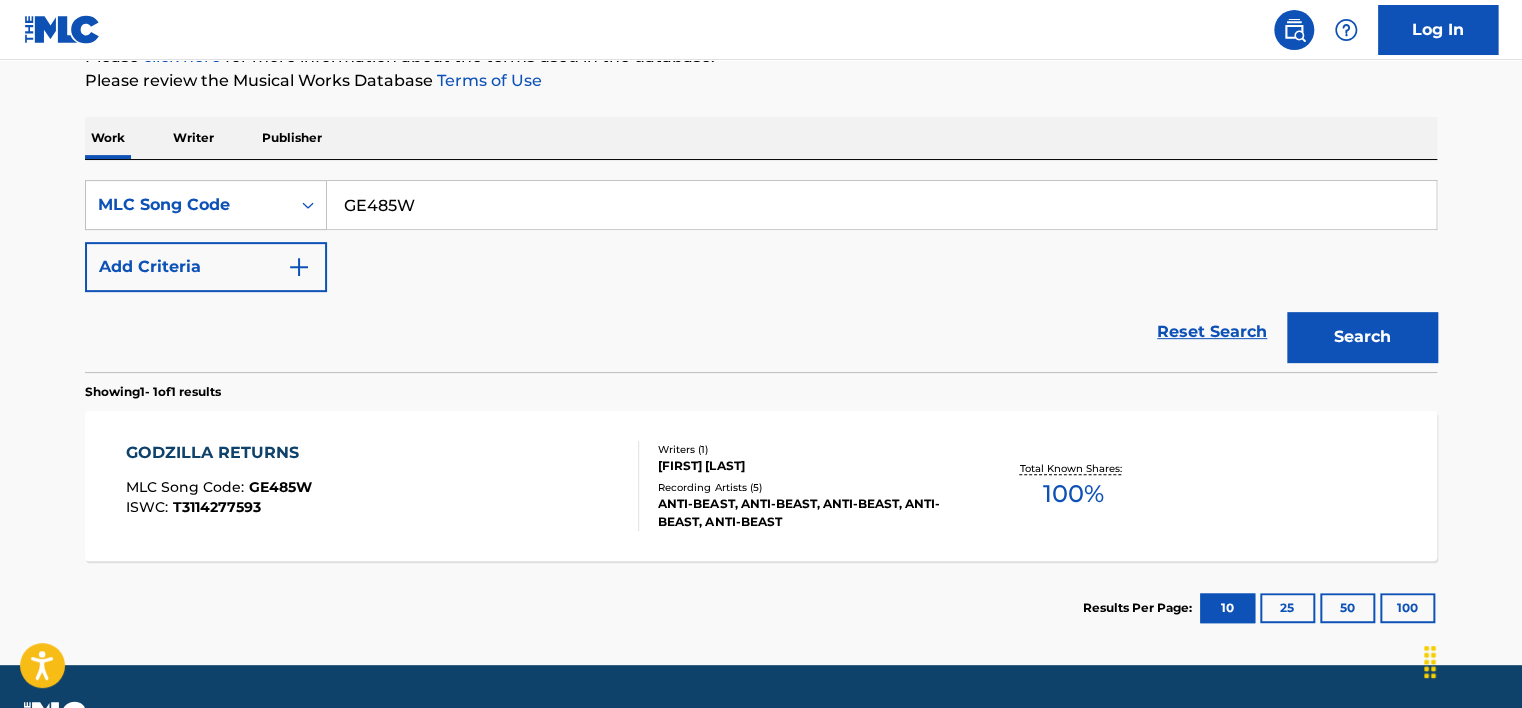 click on "GE485W" at bounding box center [881, 205] 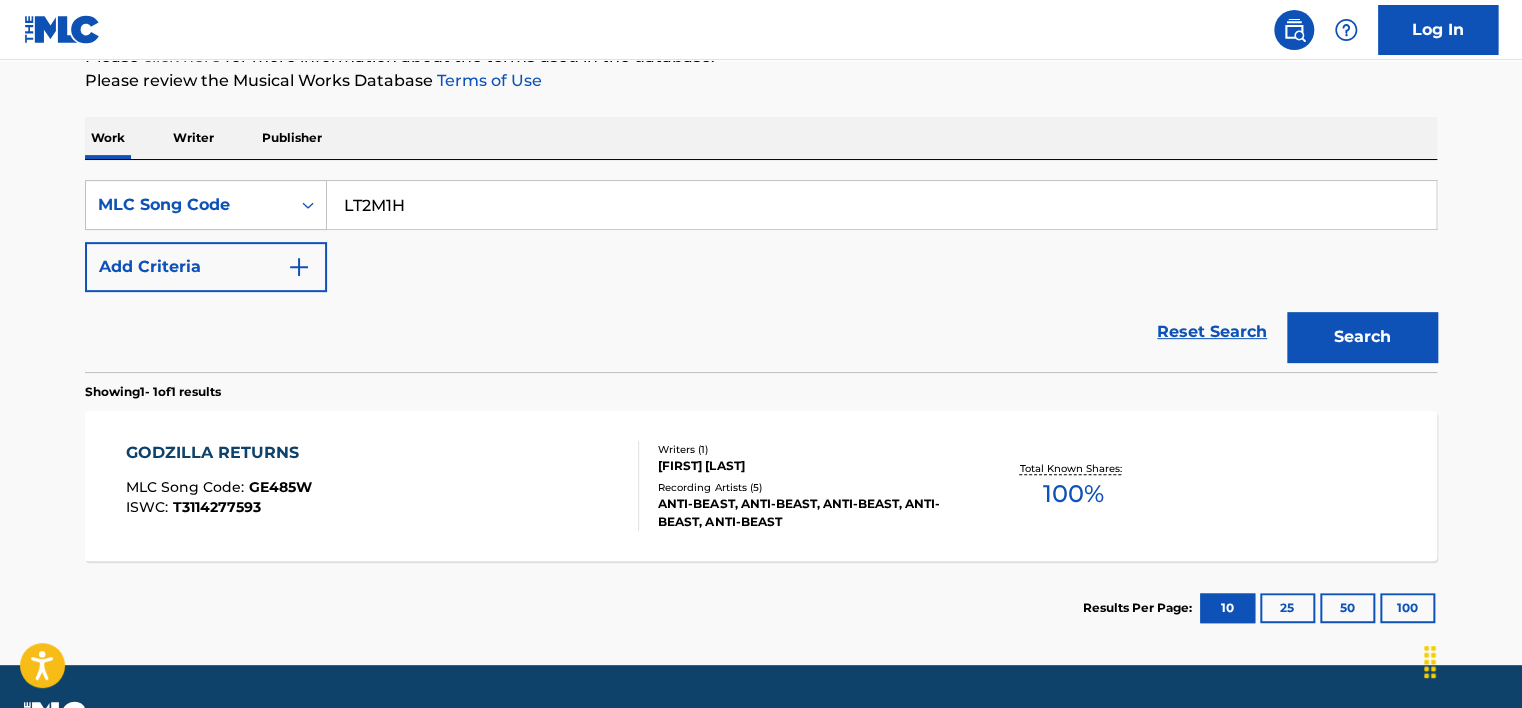 click on "Search" at bounding box center (1362, 337) 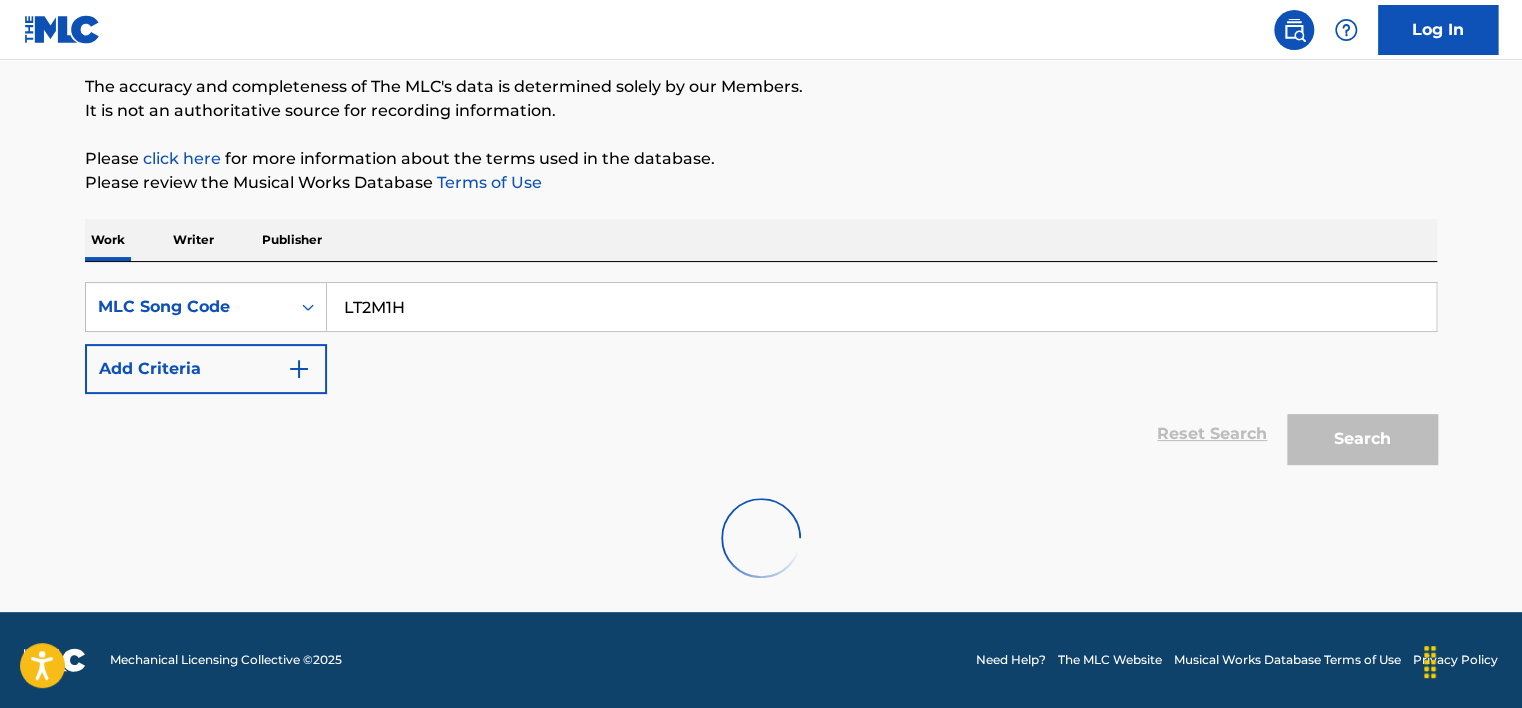 scroll, scrollTop: 265, scrollLeft: 0, axis: vertical 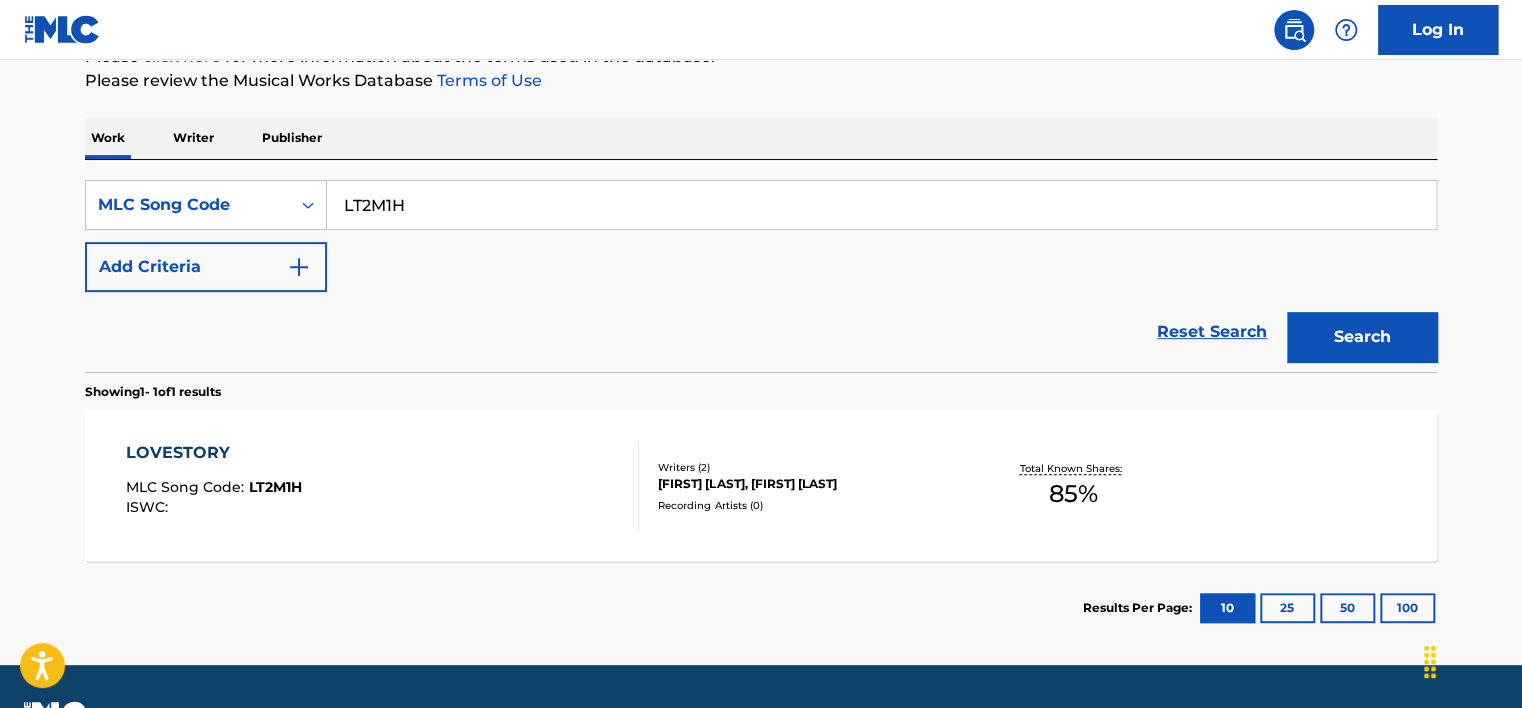 click on "LT2M1H" at bounding box center (881, 205) 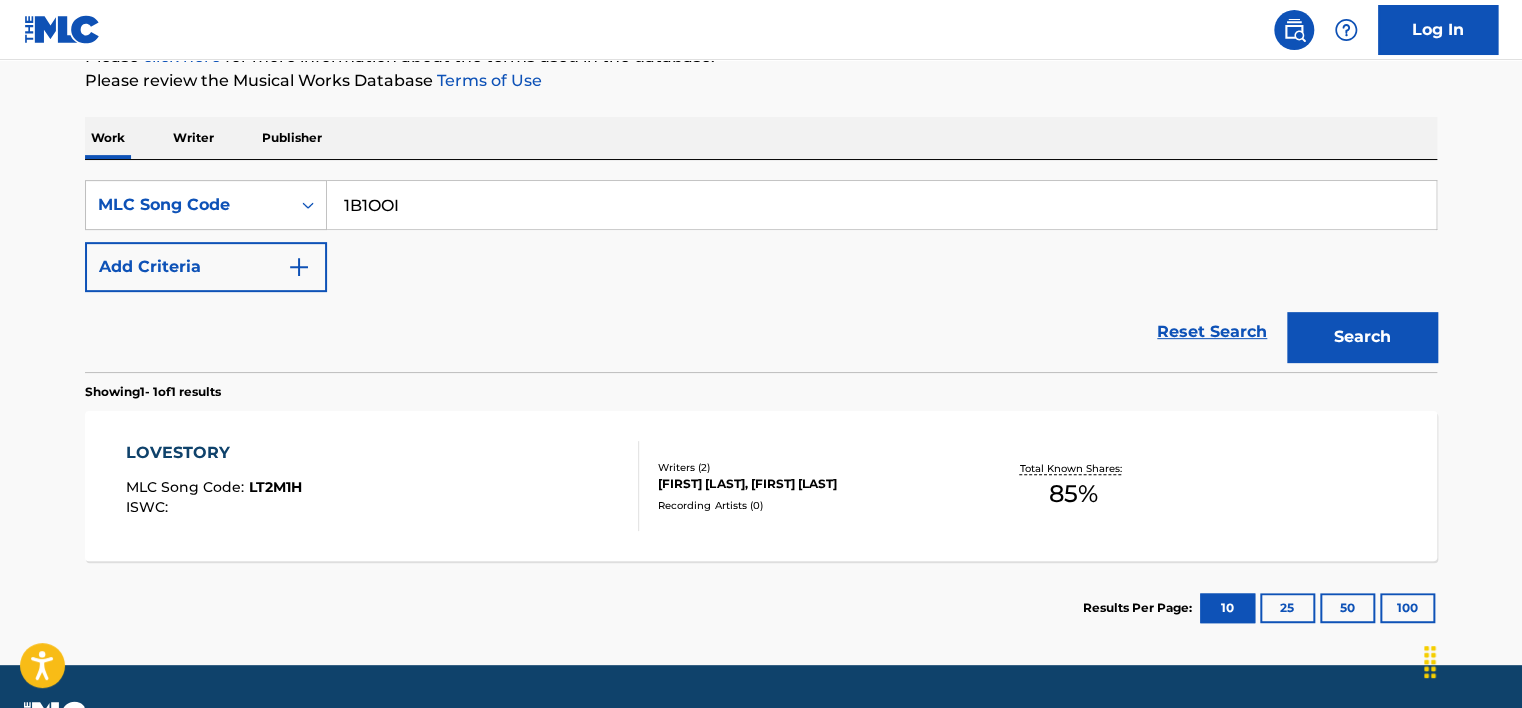 click on "Search" at bounding box center (1362, 337) 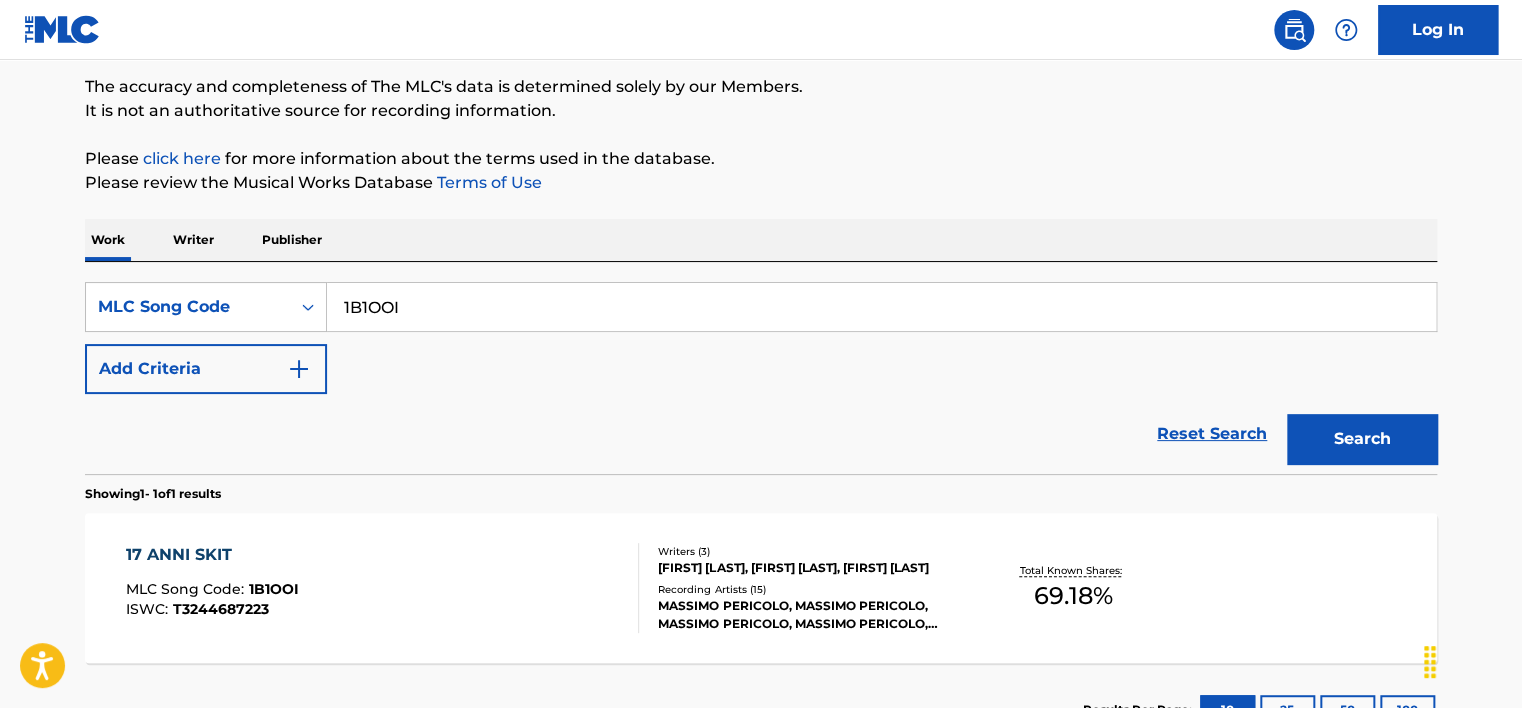 scroll, scrollTop: 265, scrollLeft: 0, axis: vertical 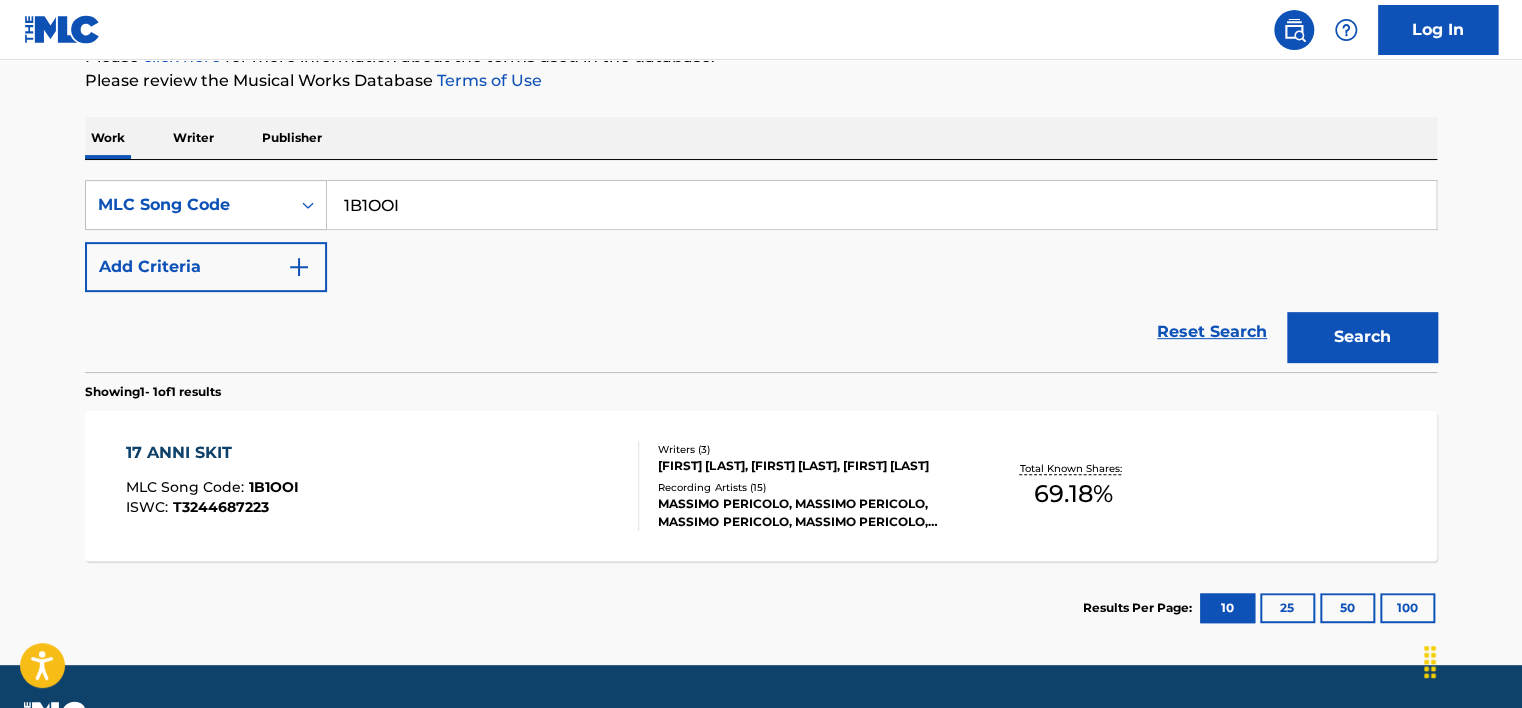 click on "1B1OOI" at bounding box center [881, 205] 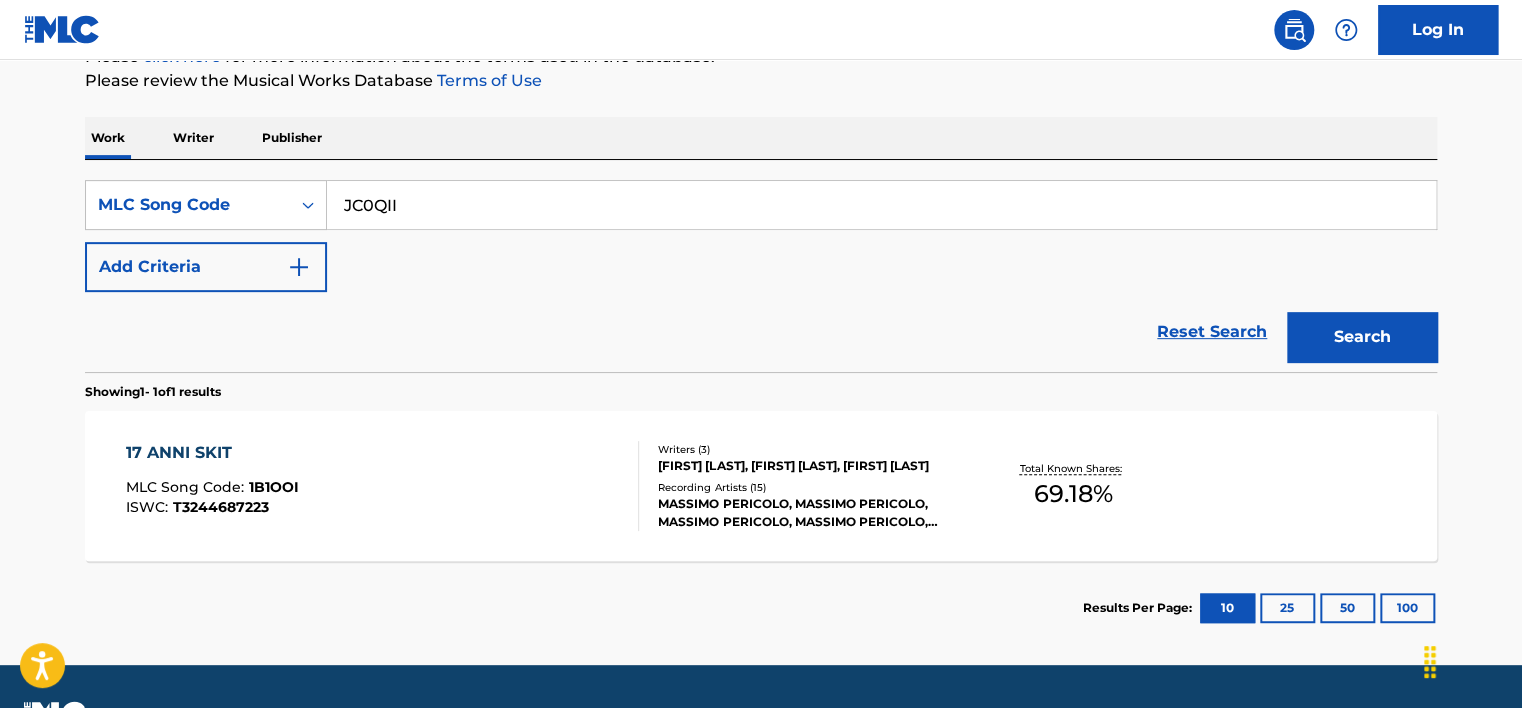 click on "Search" at bounding box center (1362, 337) 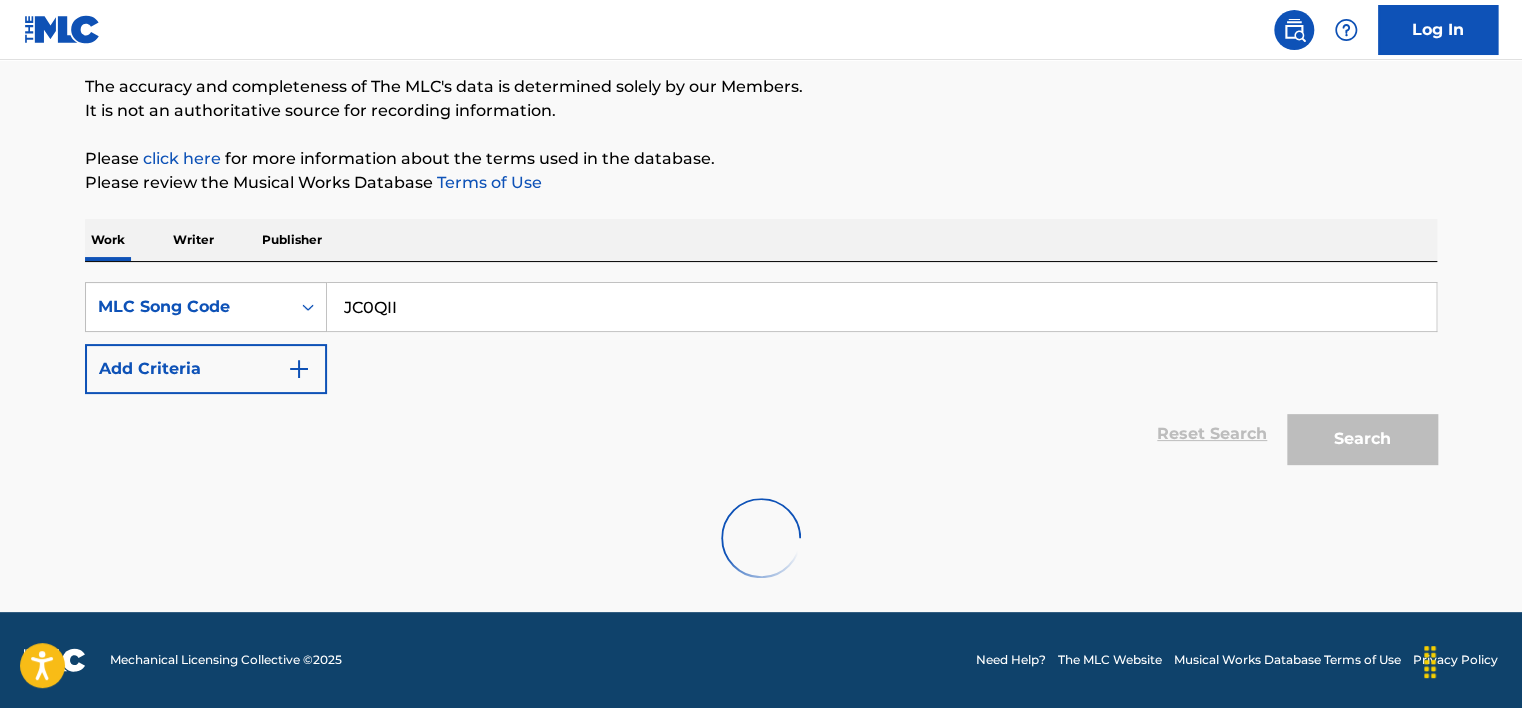 scroll, scrollTop: 265, scrollLeft: 0, axis: vertical 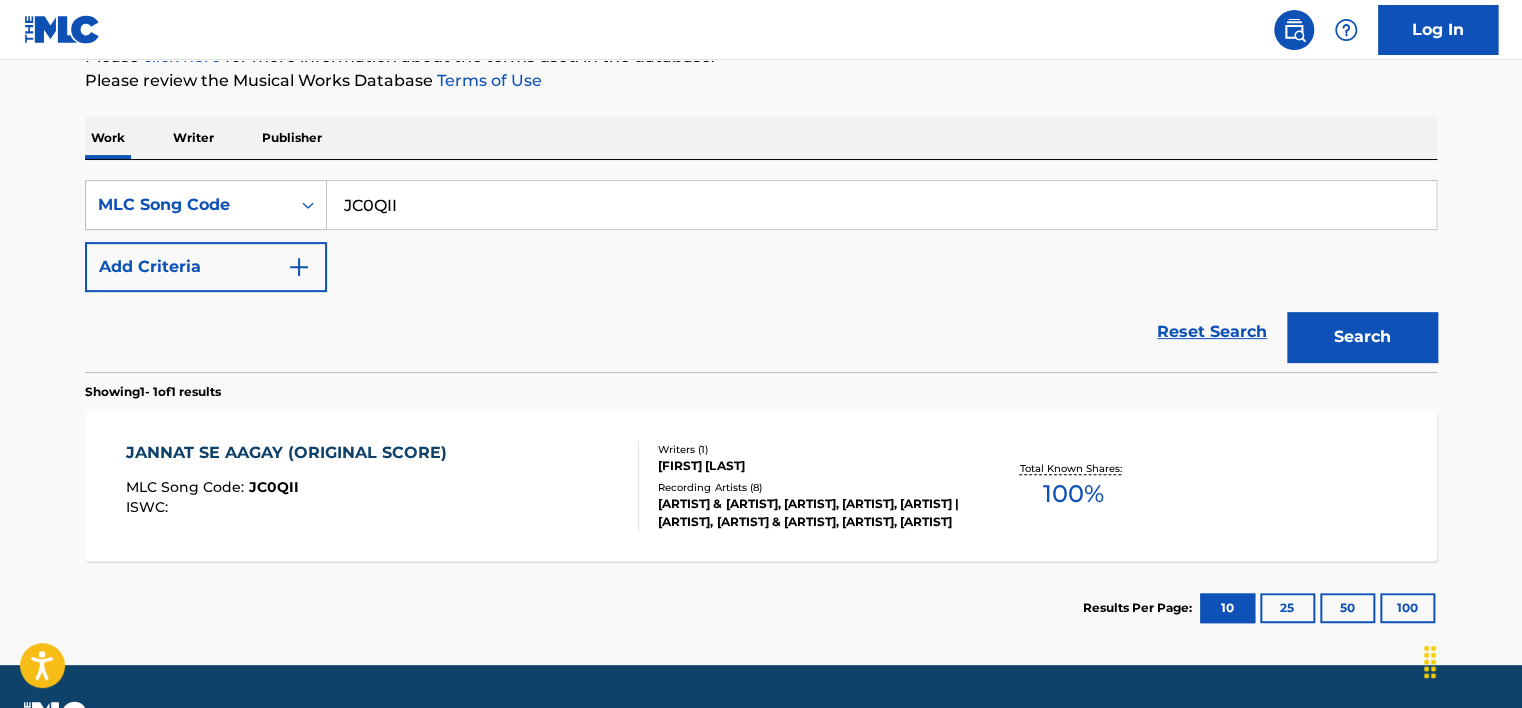 click on "JC0QII" at bounding box center (881, 205) 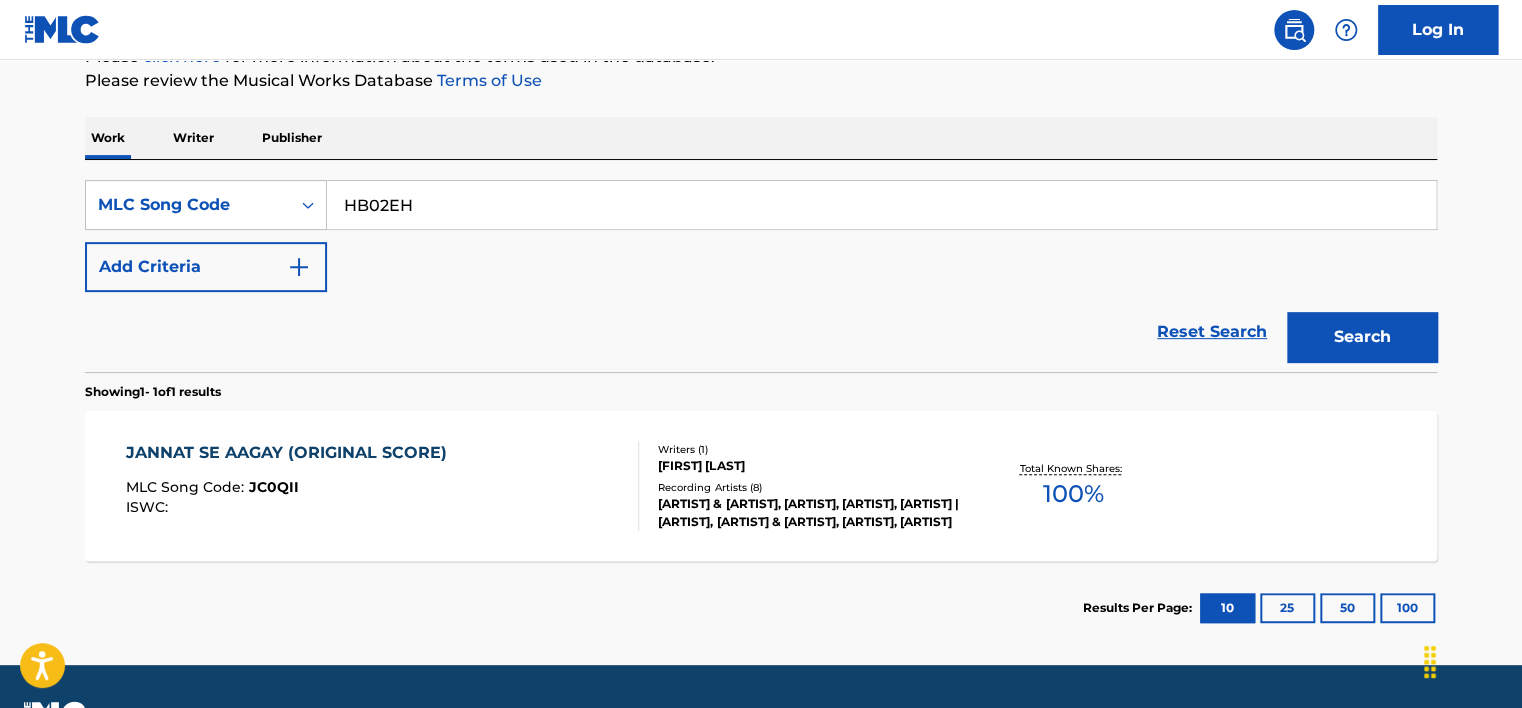 click on "Search" at bounding box center [1362, 337] 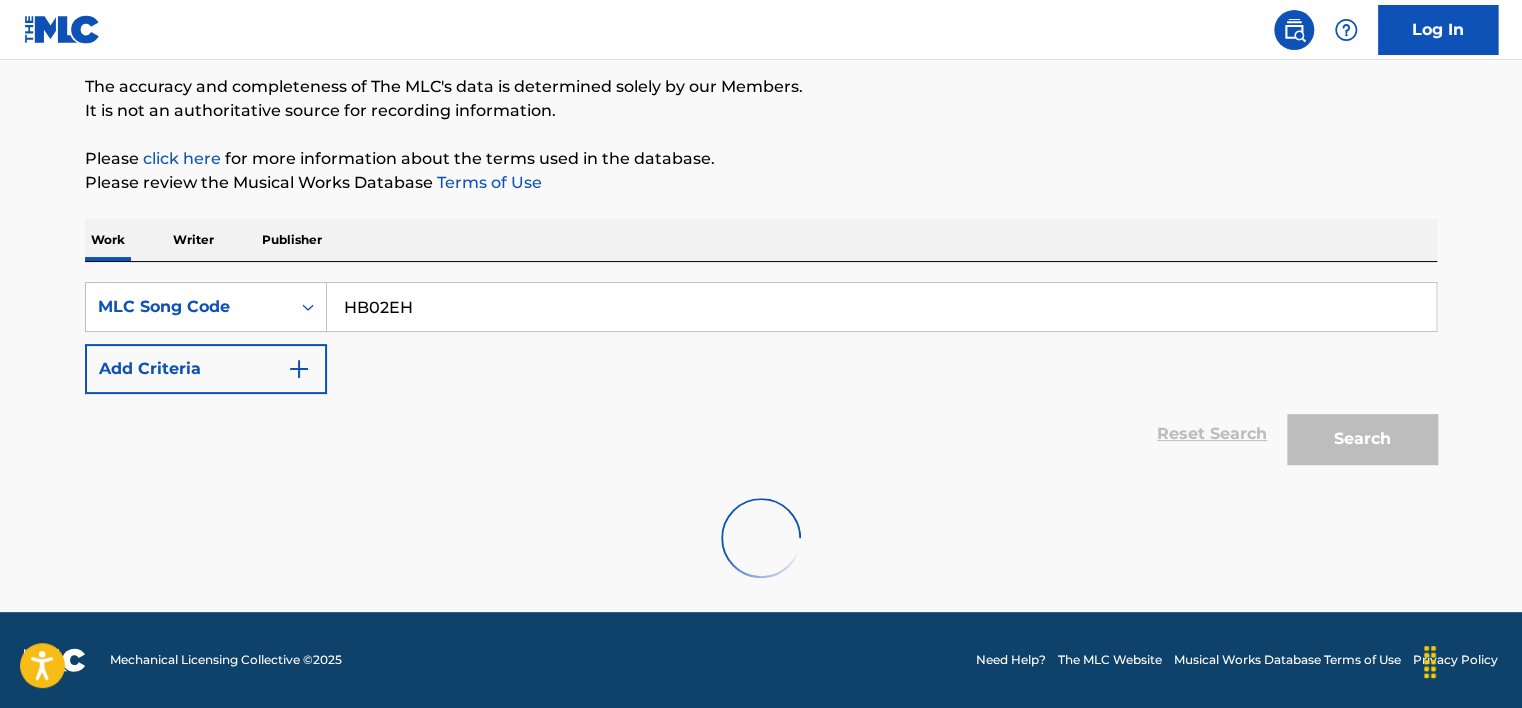 scroll, scrollTop: 265, scrollLeft: 0, axis: vertical 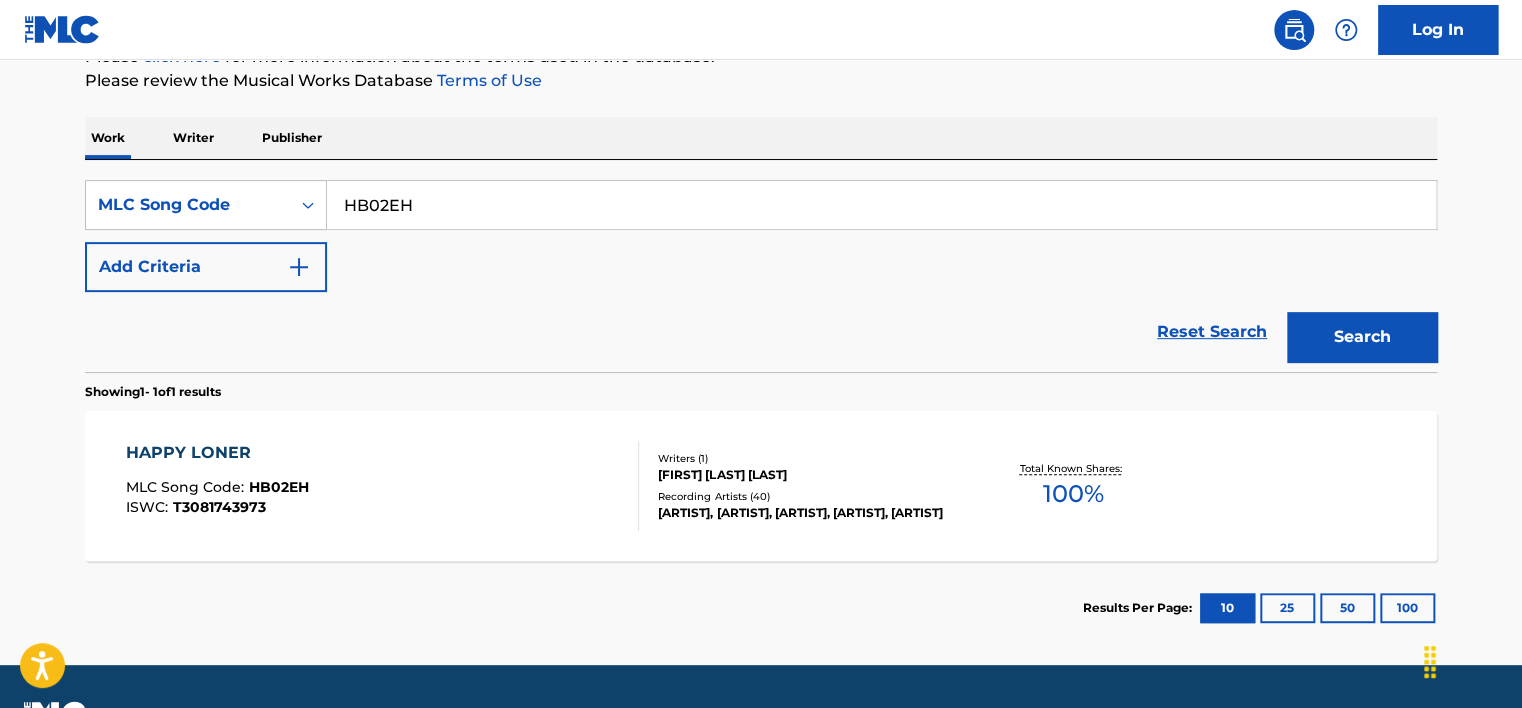 click on "HB02EH" at bounding box center (881, 205) 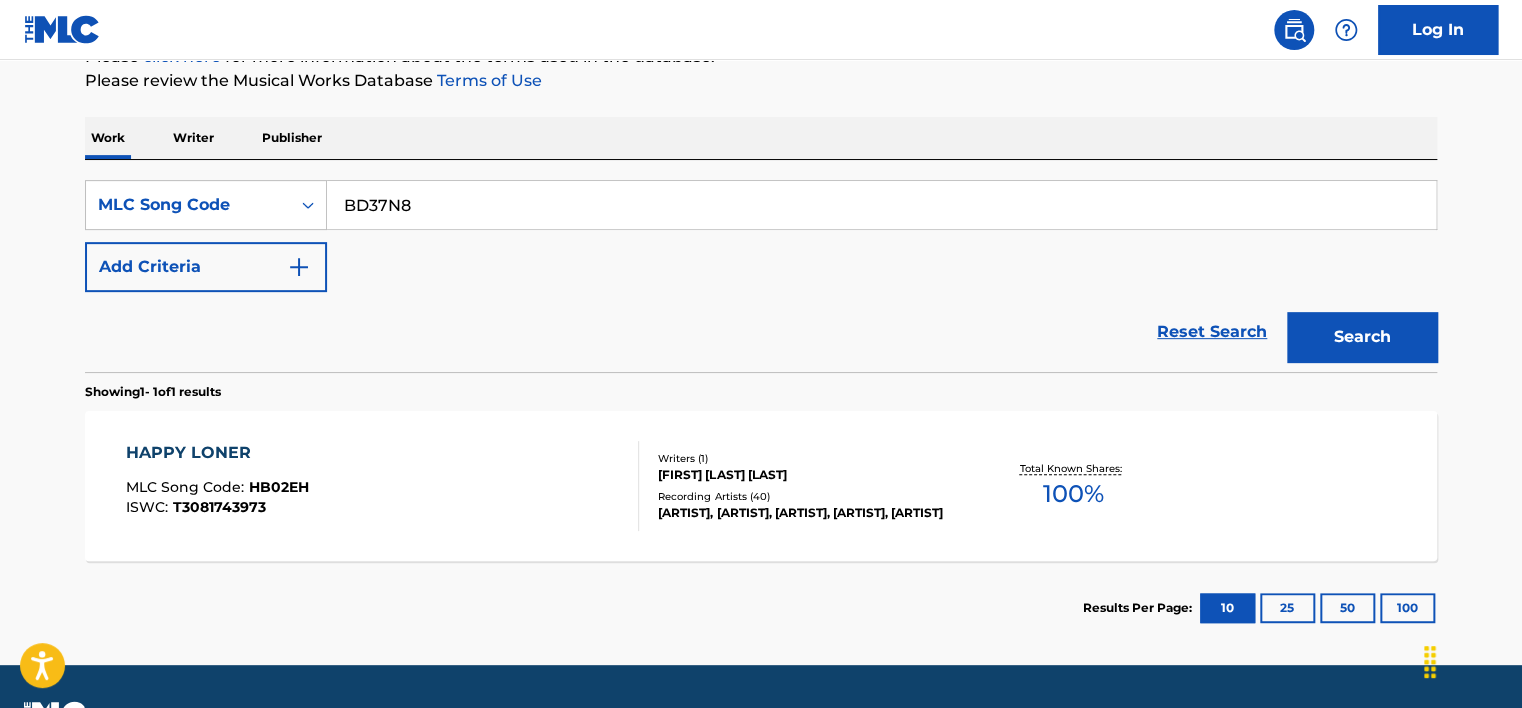 type on "BD37N8" 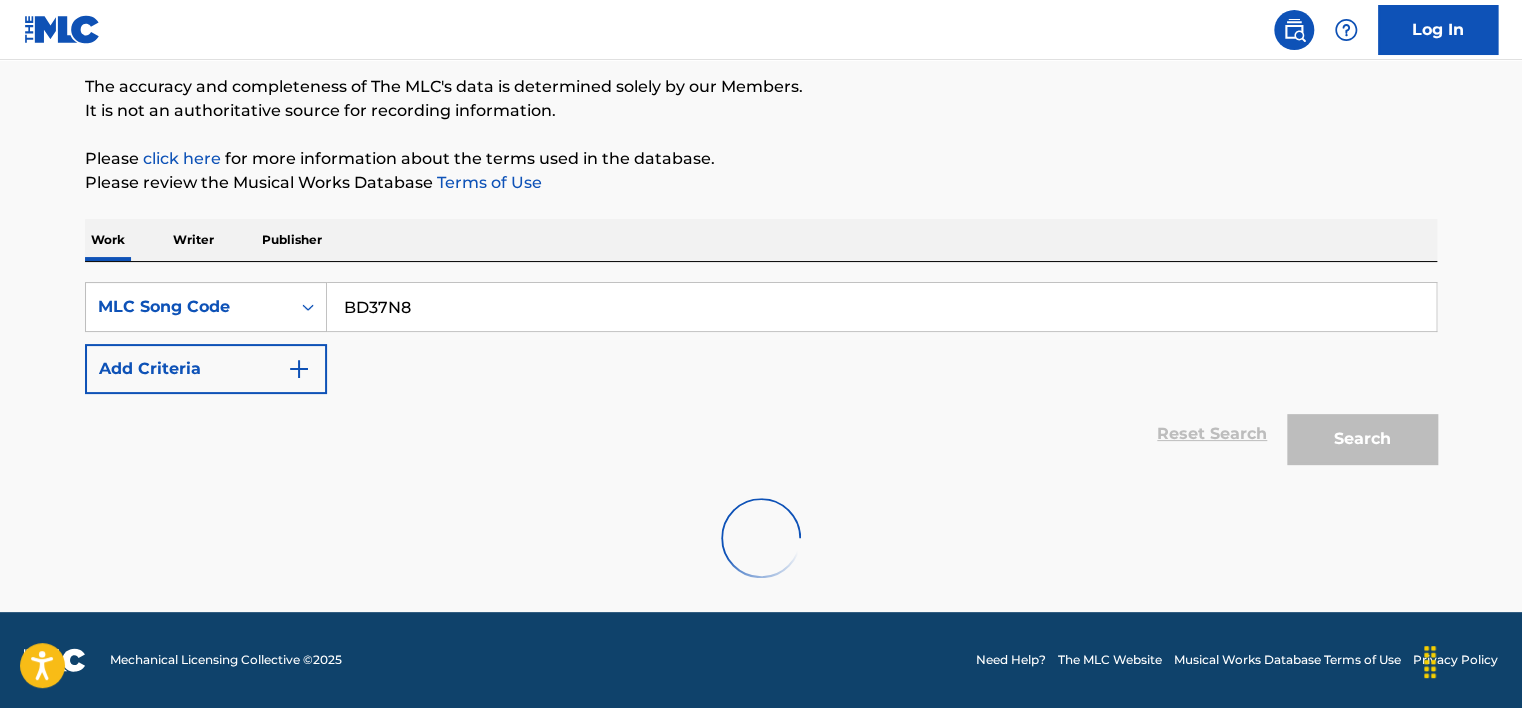 scroll, scrollTop: 265, scrollLeft: 0, axis: vertical 